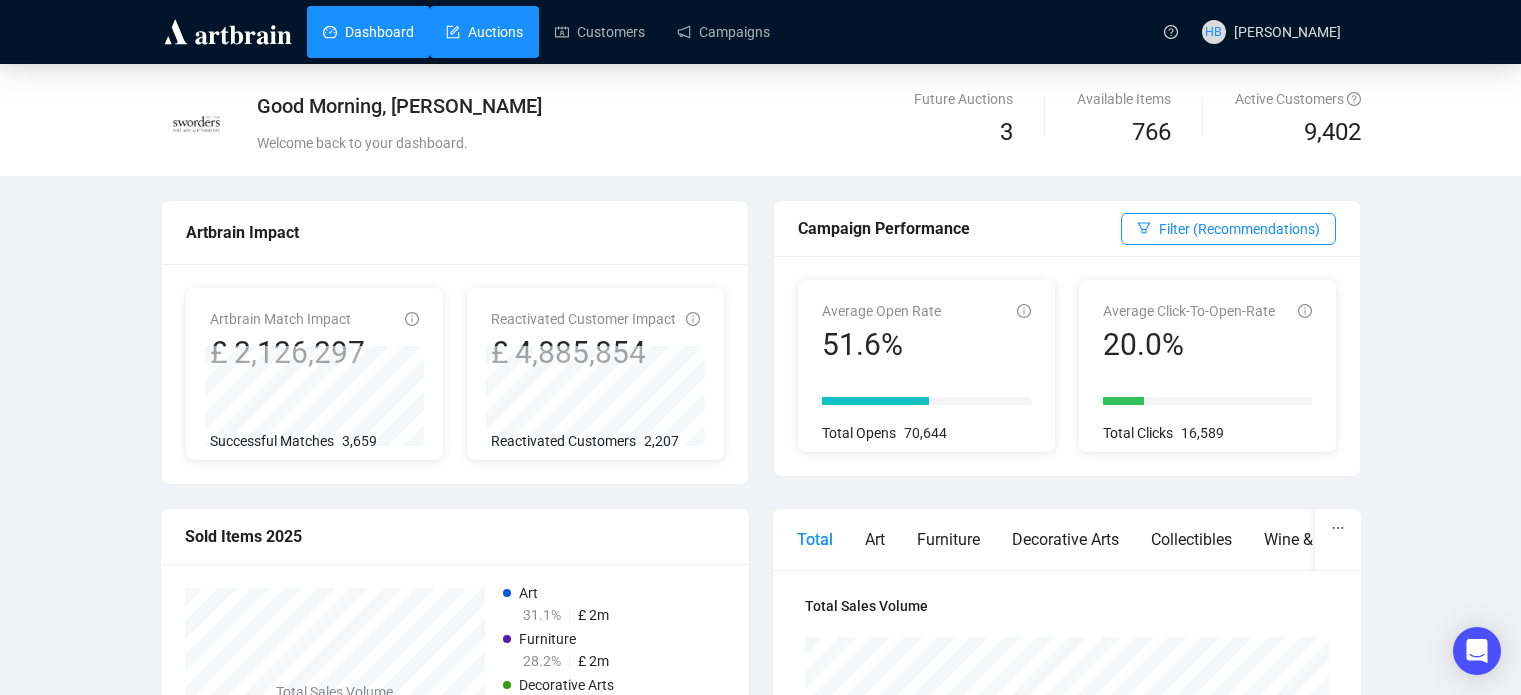 scroll, scrollTop: 0, scrollLeft: 0, axis: both 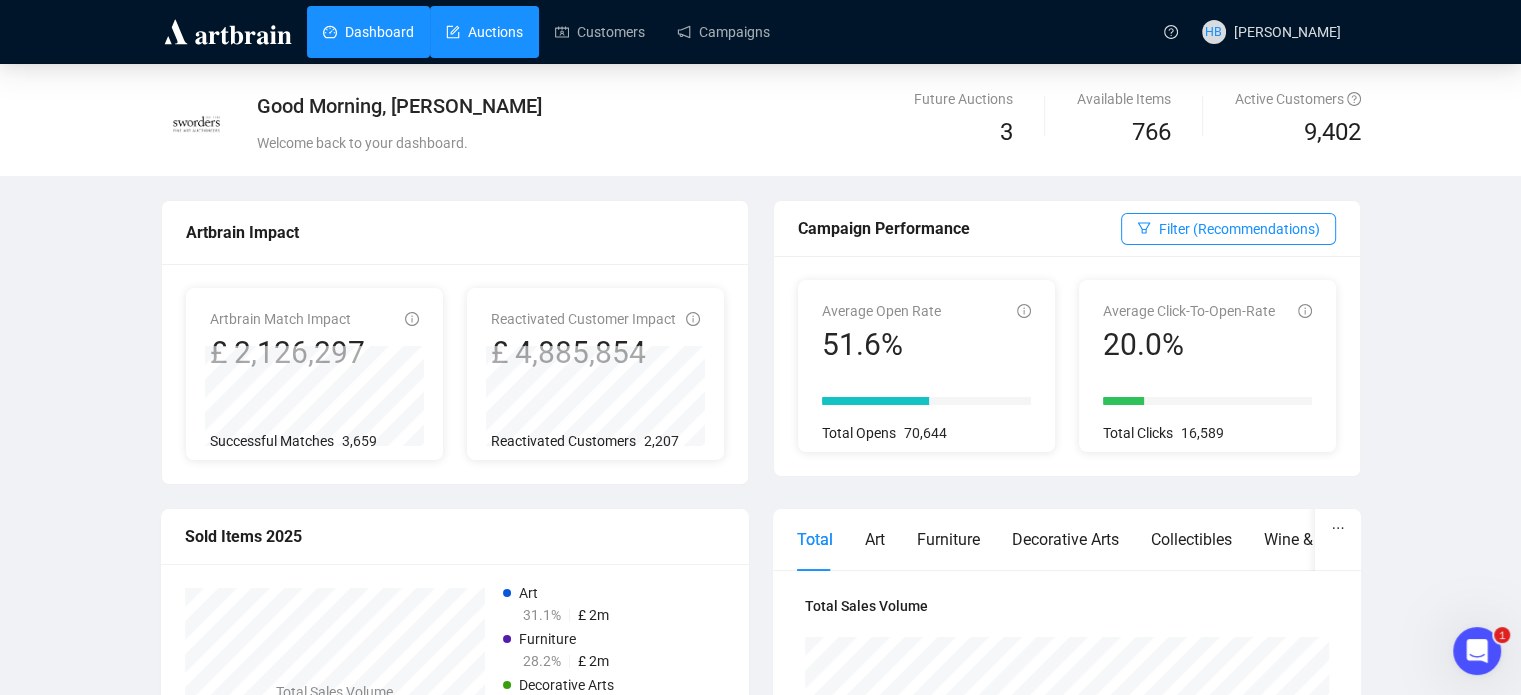 click on "Auctions" at bounding box center [484, 32] 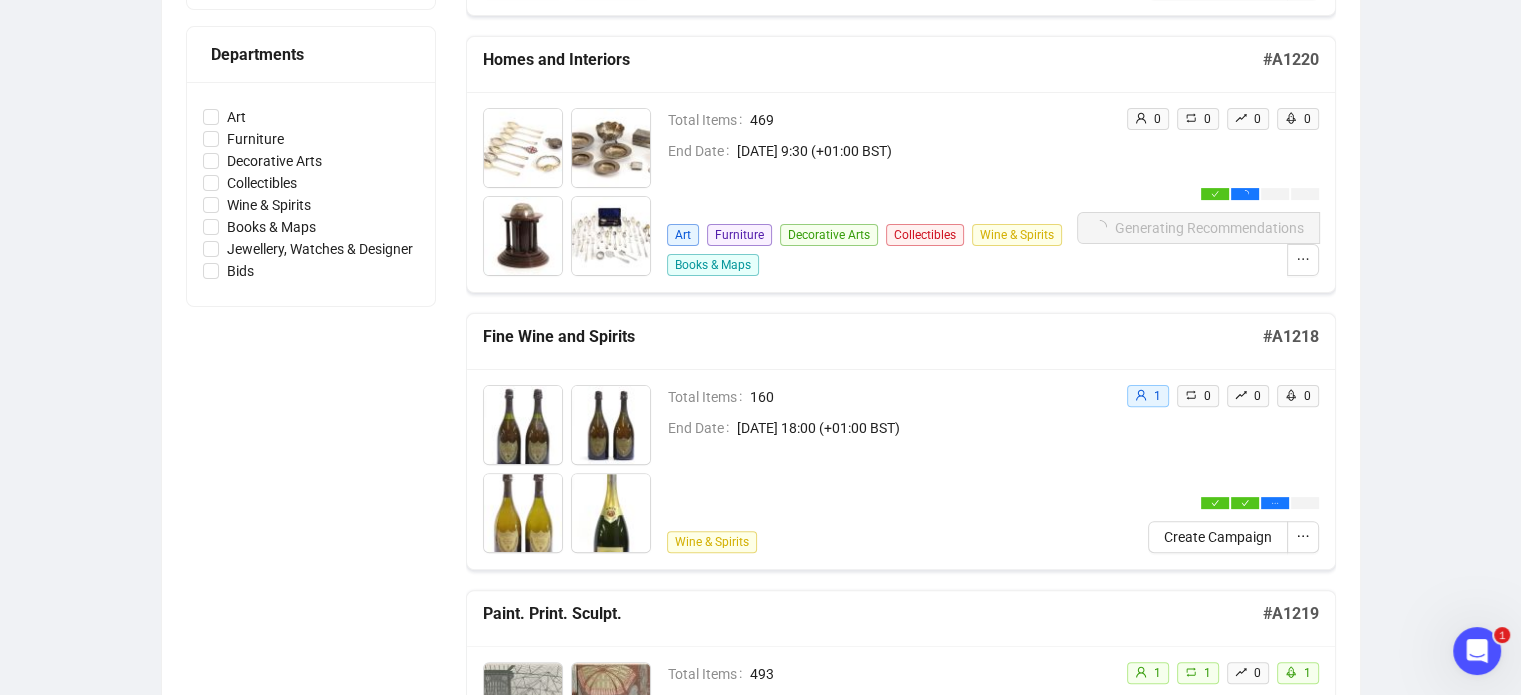 scroll, scrollTop: 546, scrollLeft: 0, axis: vertical 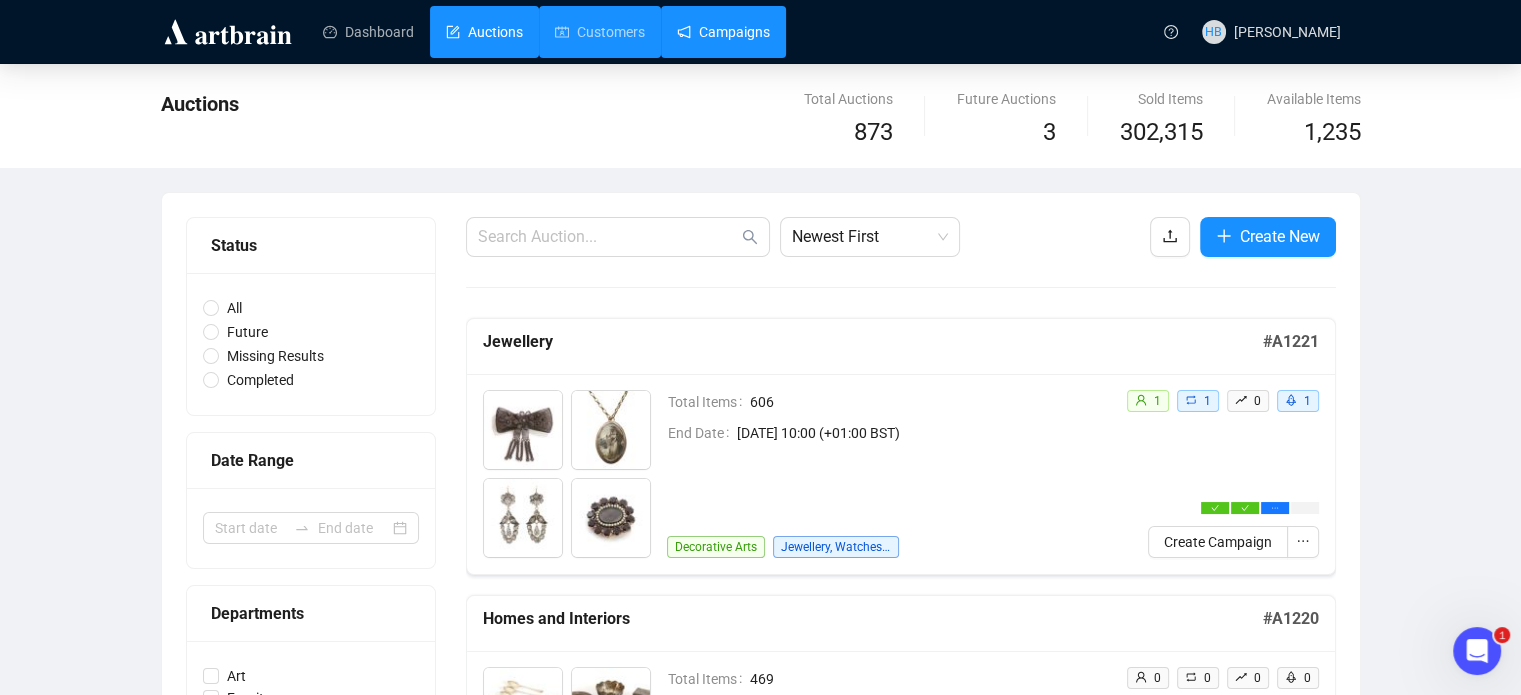 click on "Campaigns" at bounding box center [723, 32] 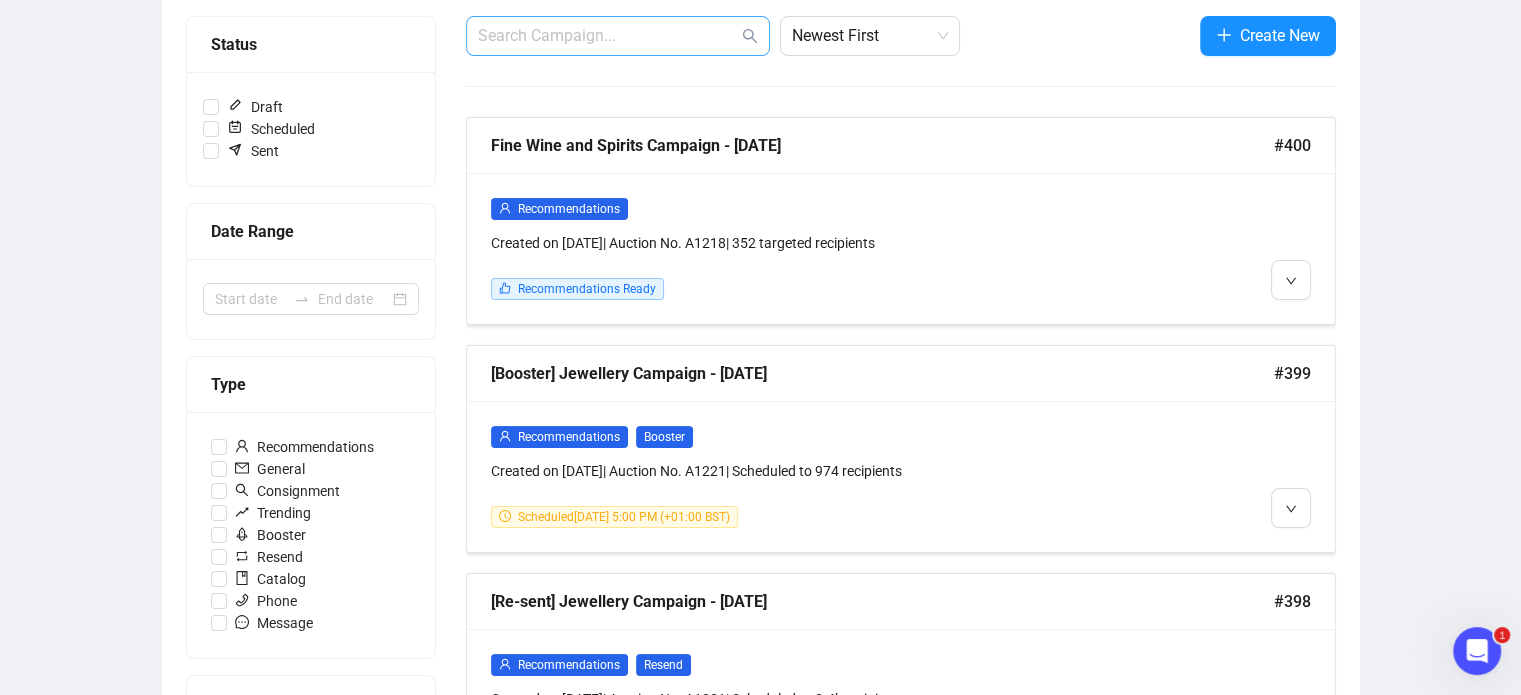 scroll, scrollTop: 248, scrollLeft: 0, axis: vertical 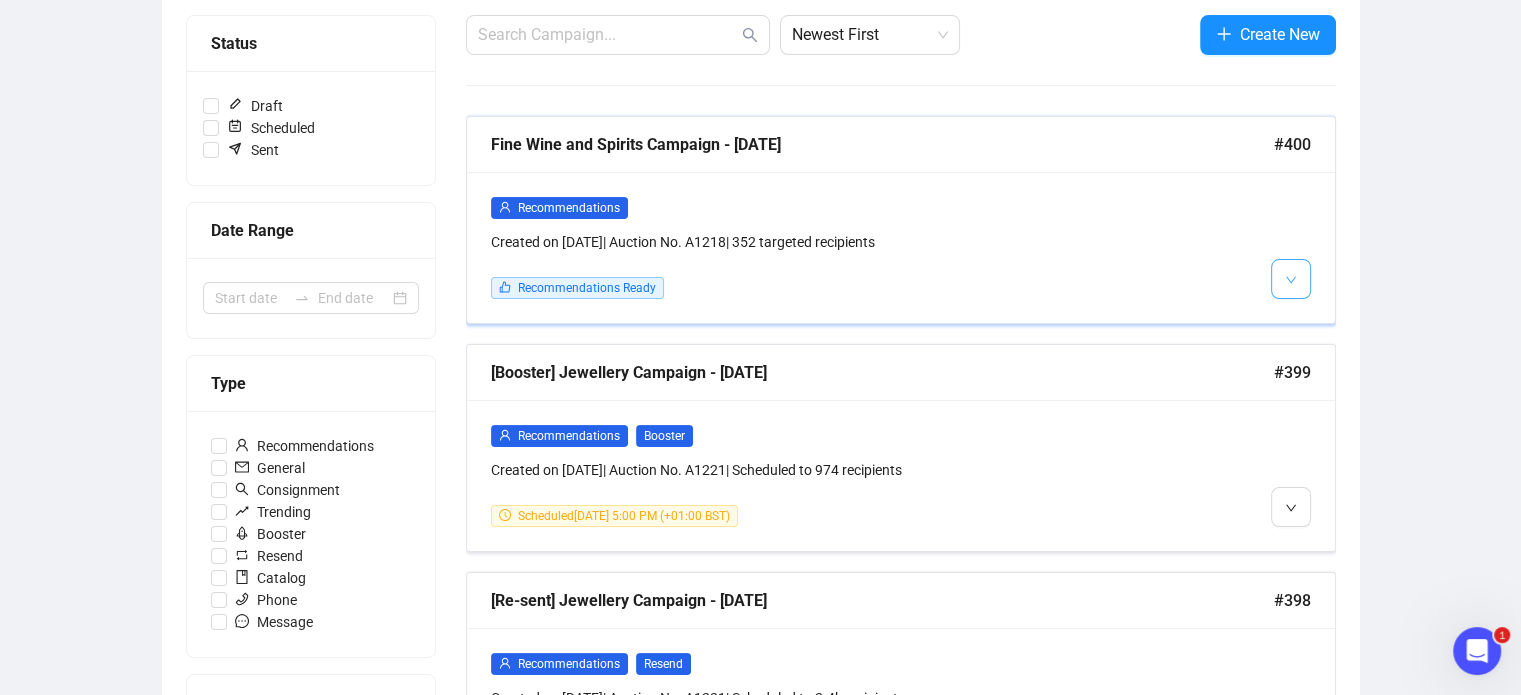 click 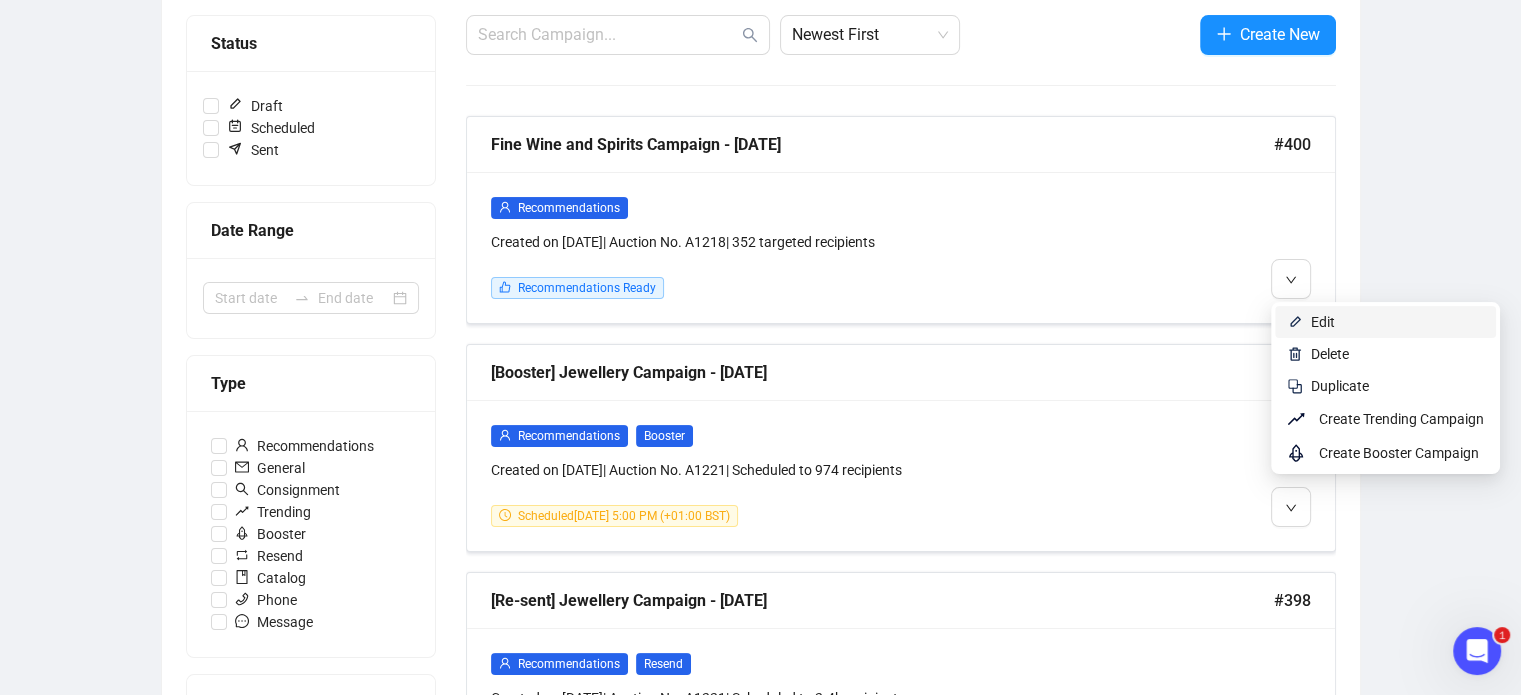 click on "Edit" at bounding box center (1385, 322) 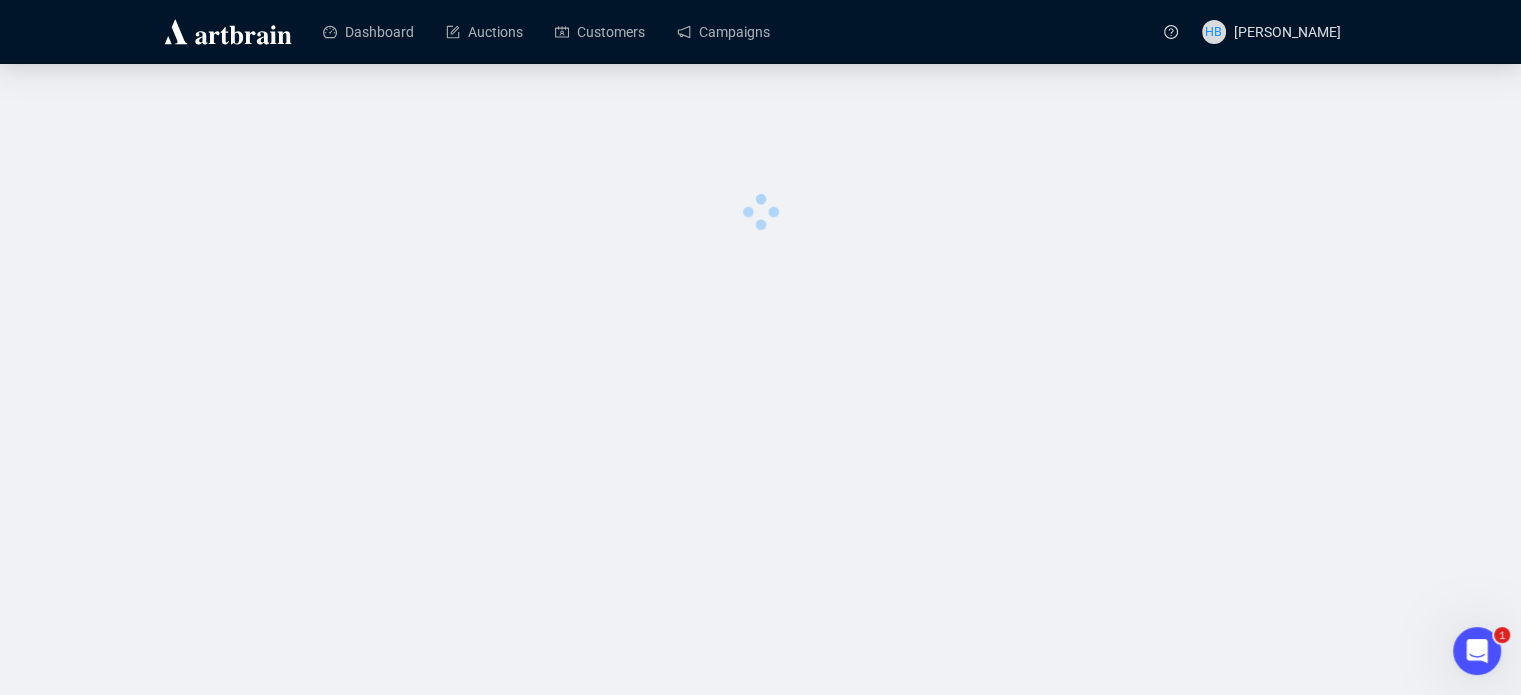 scroll, scrollTop: 0, scrollLeft: 0, axis: both 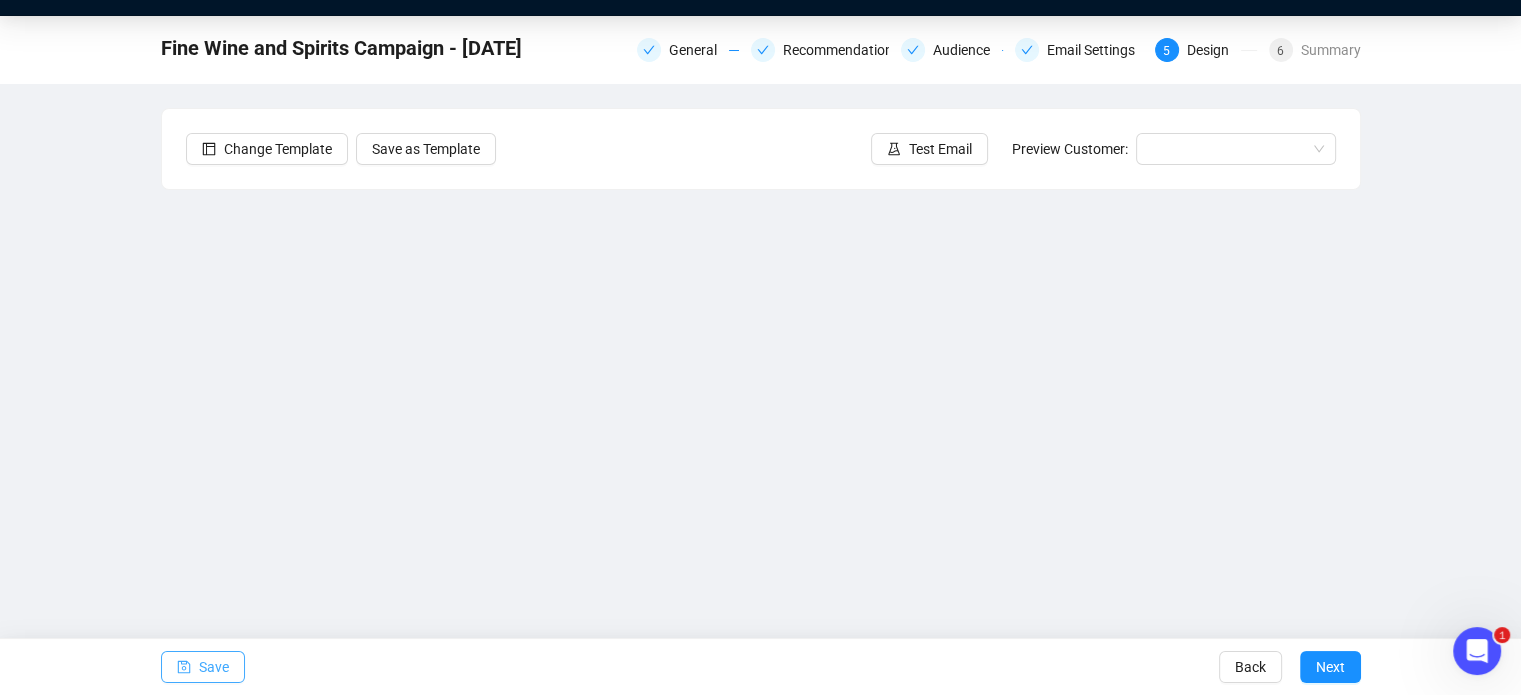 click on "Save" at bounding box center (214, 667) 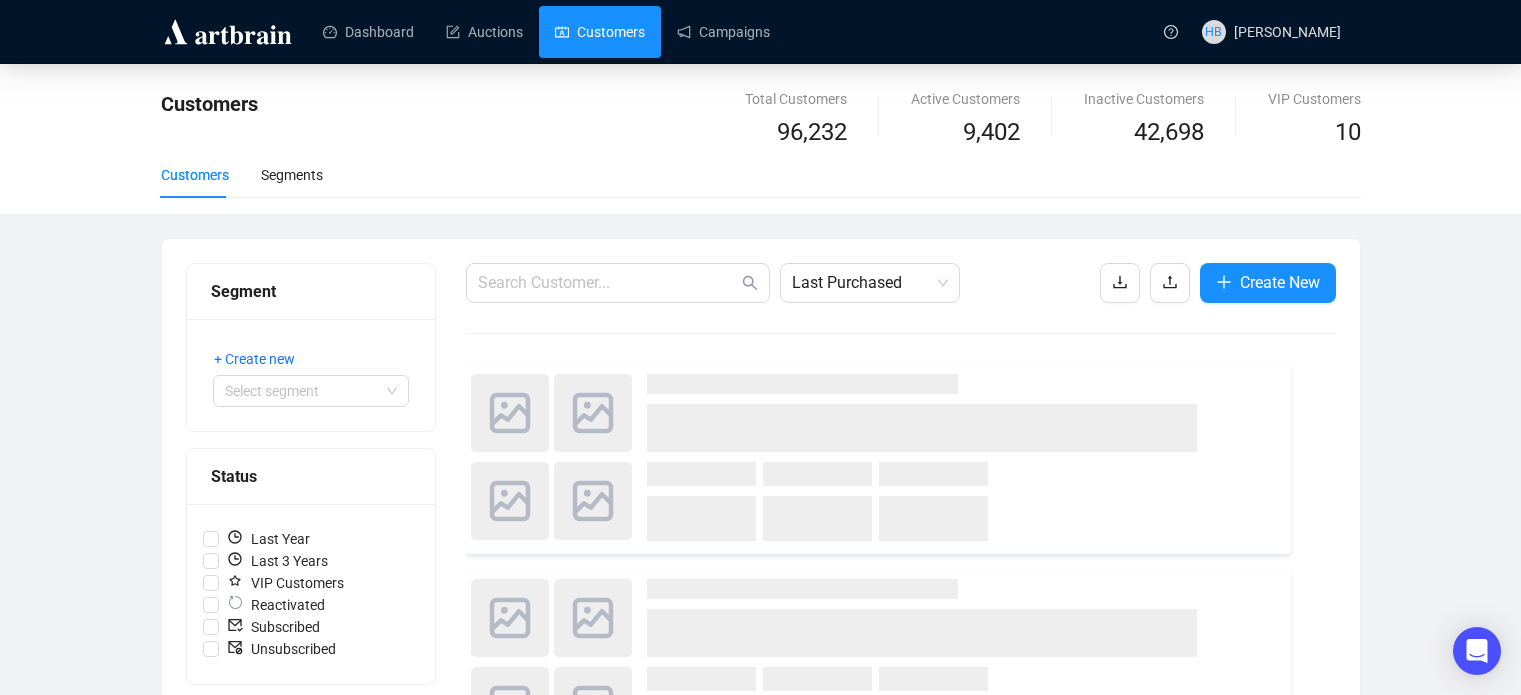 scroll, scrollTop: 0, scrollLeft: 0, axis: both 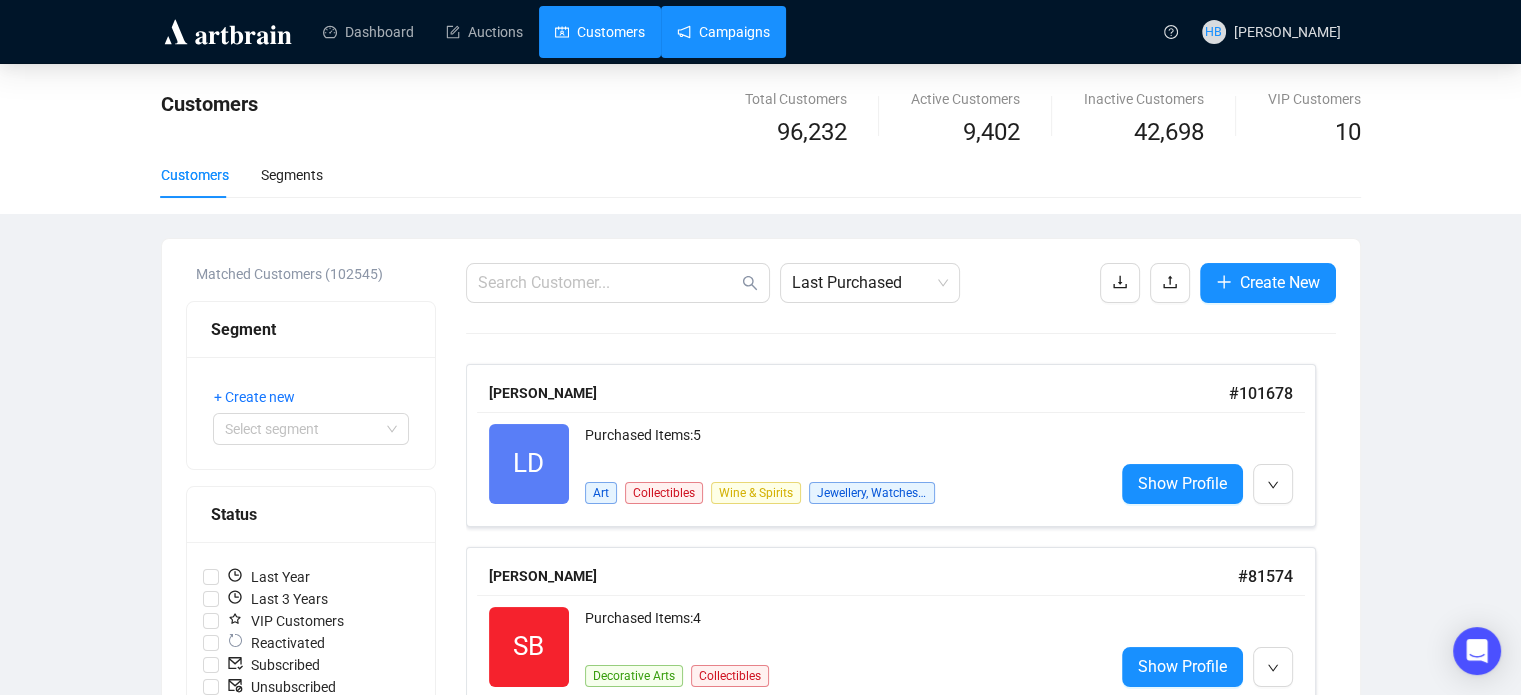 click on "Campaigns" at bounding box center [723, 32] 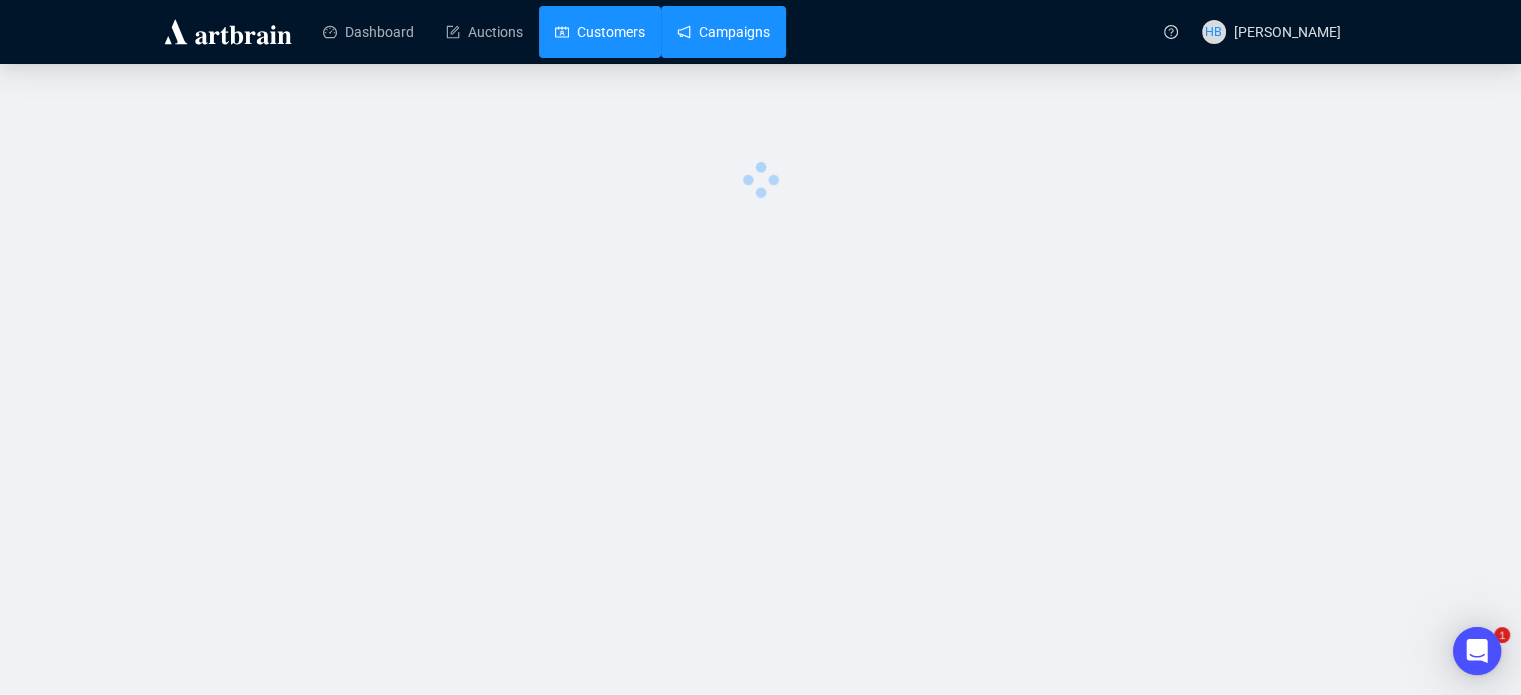 scroll, scrollTop: 0, scrollLeft: 0, axis: both 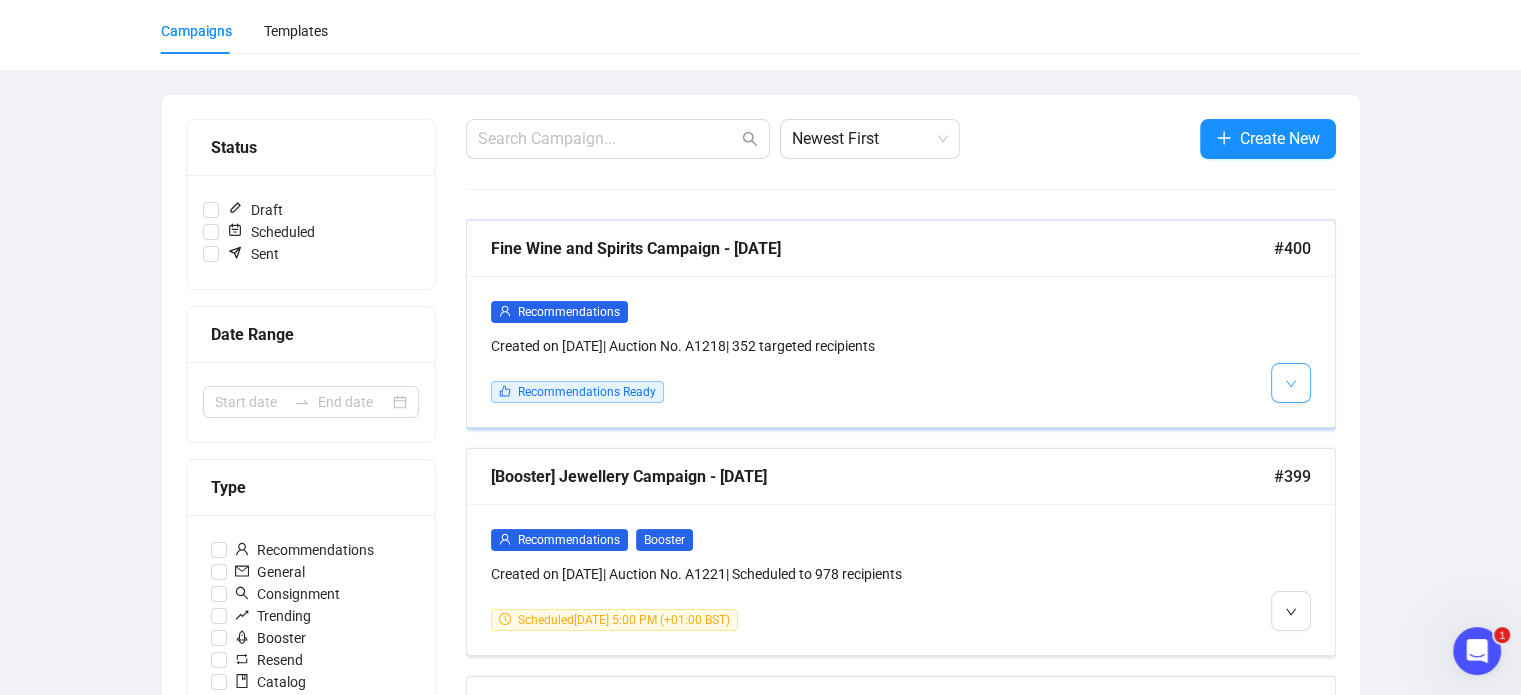 click at bounding box center [1291, 383] 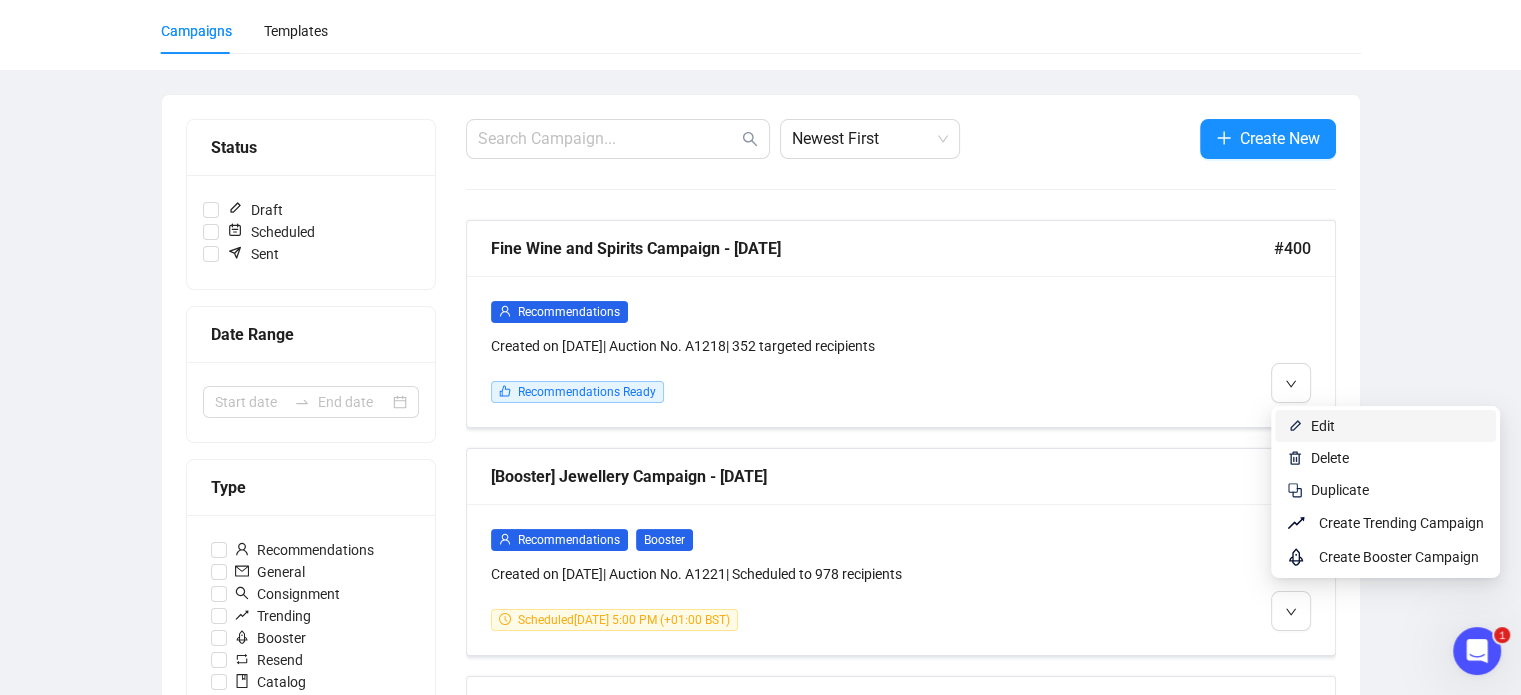 click on "Edit" at bounding box center (1397, 426) 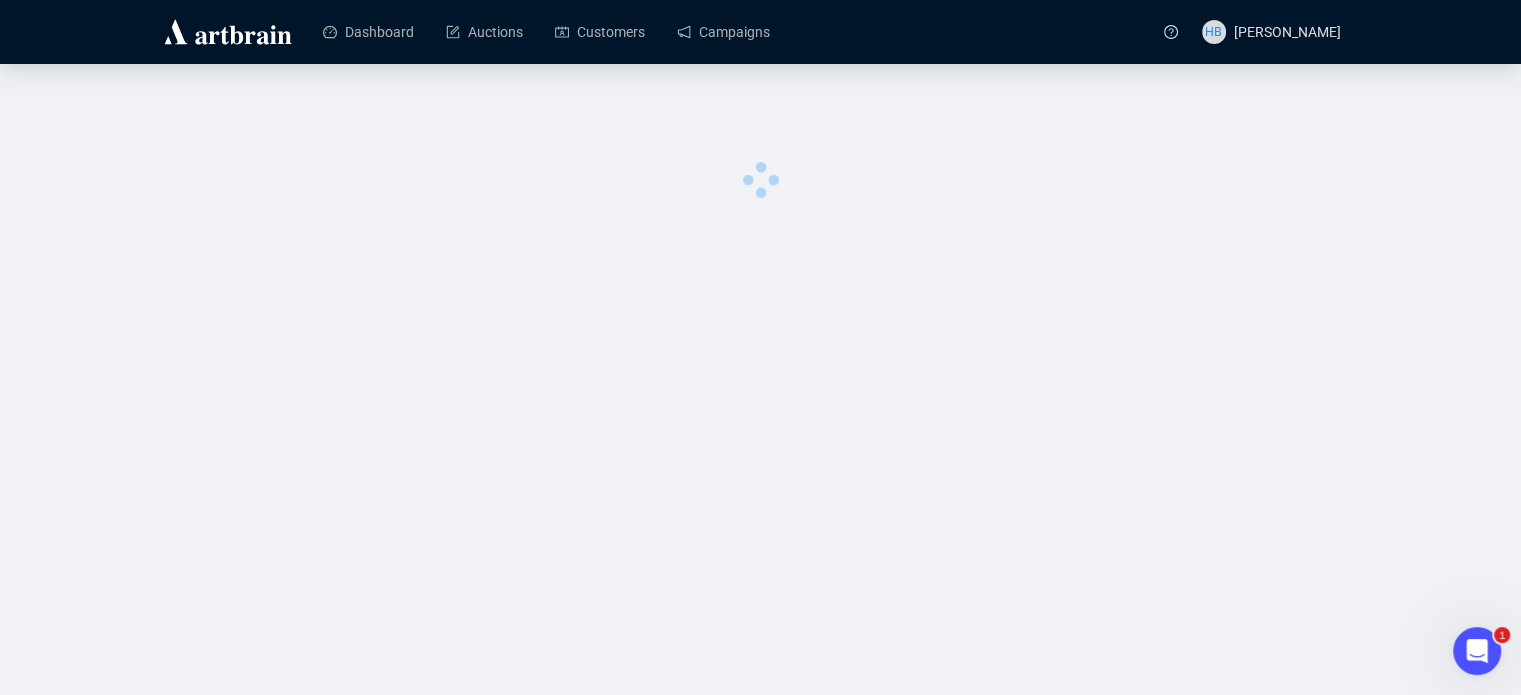 scroll, scrollTop: 0, scrollLeft: 0, axis: both 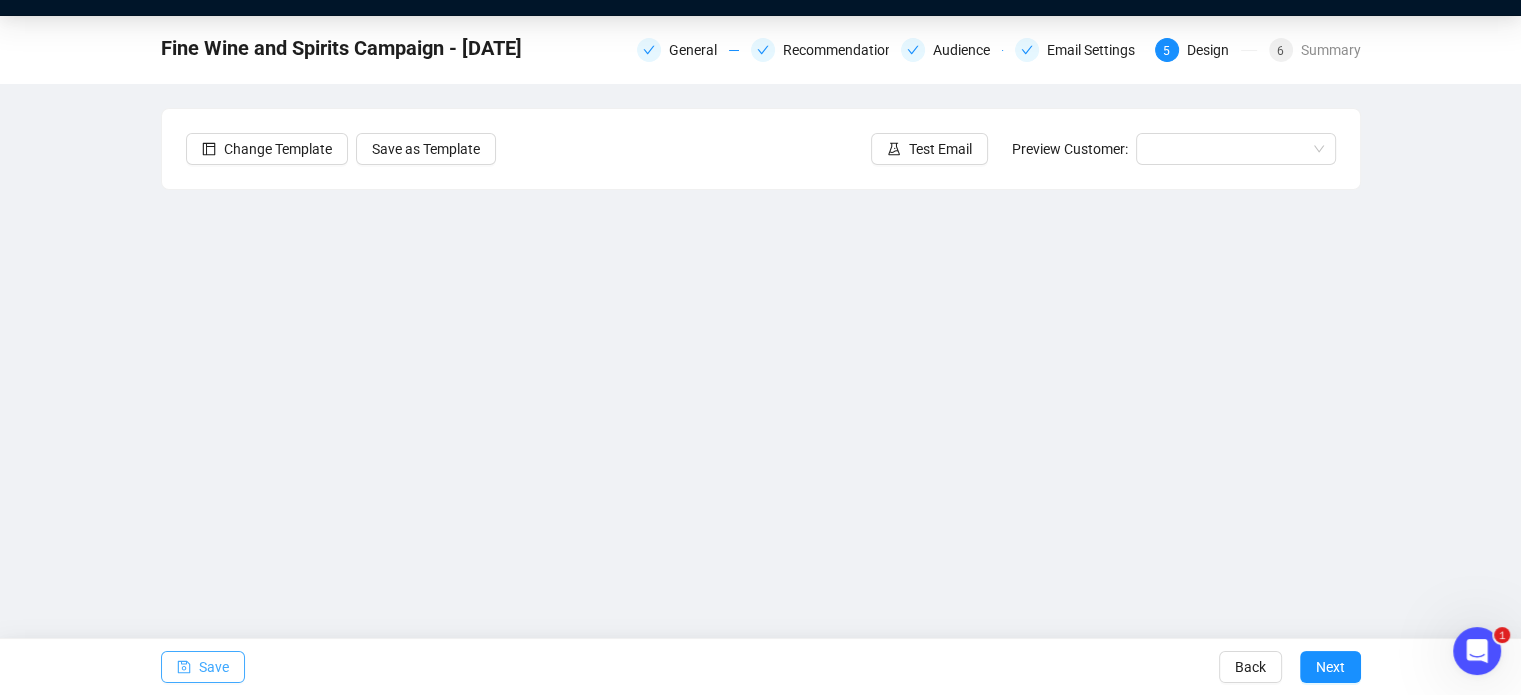 click on "Save" at bounding box center (214, 667) 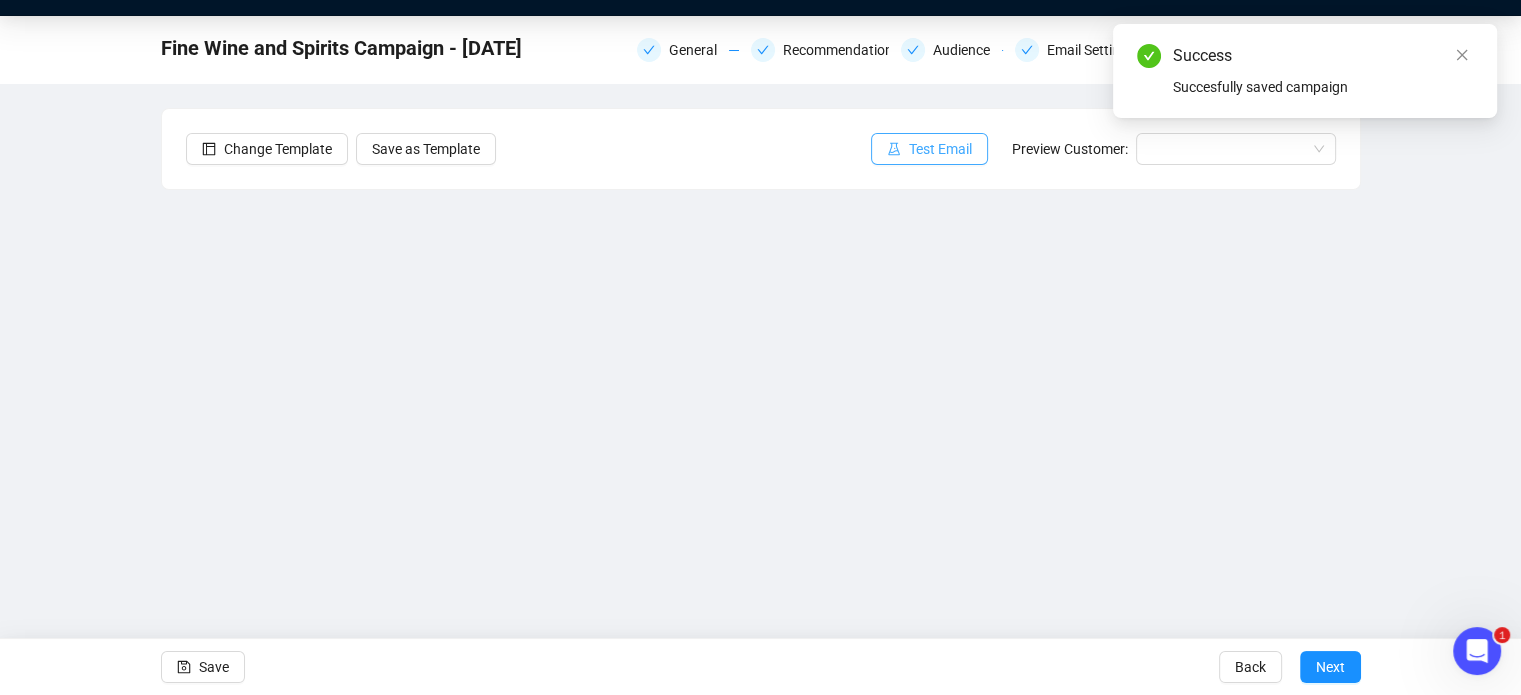 click on "Test Email" at bounding box center (940, 149) 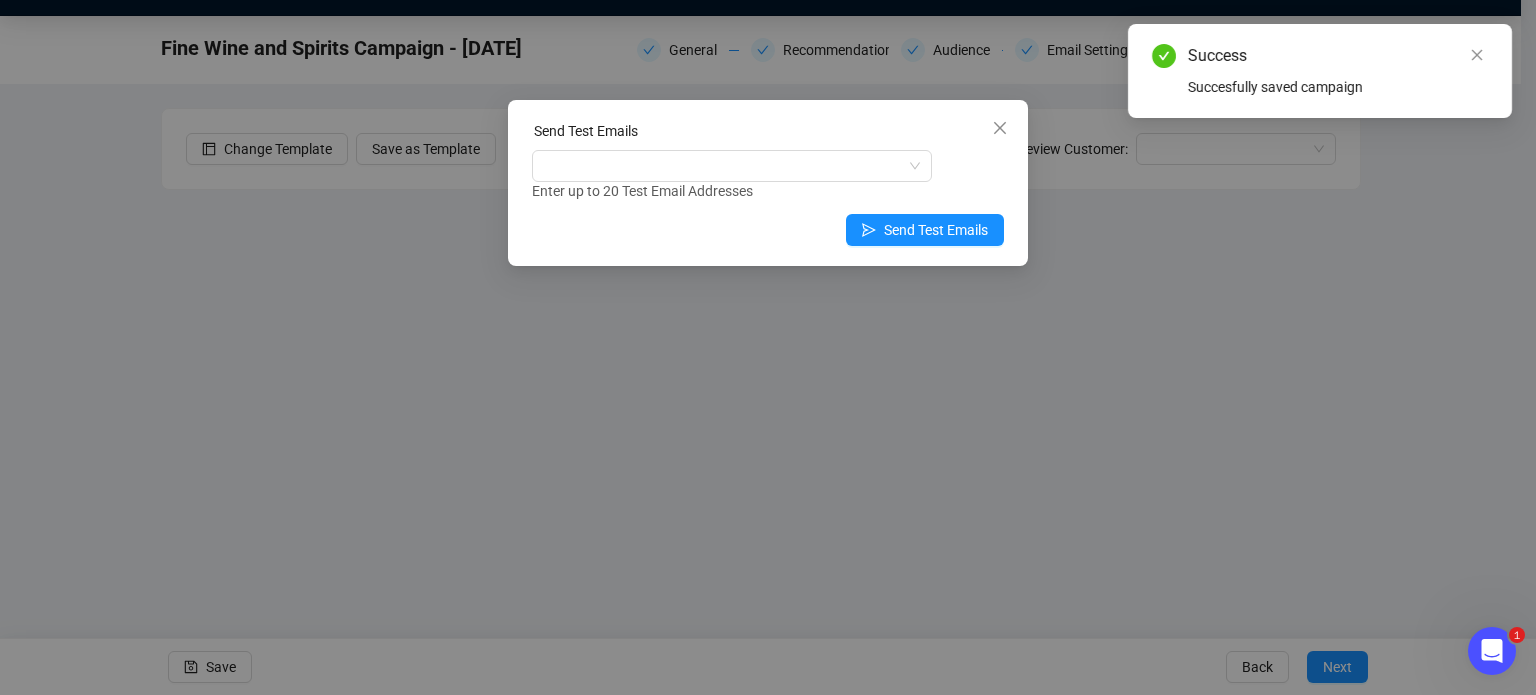 type 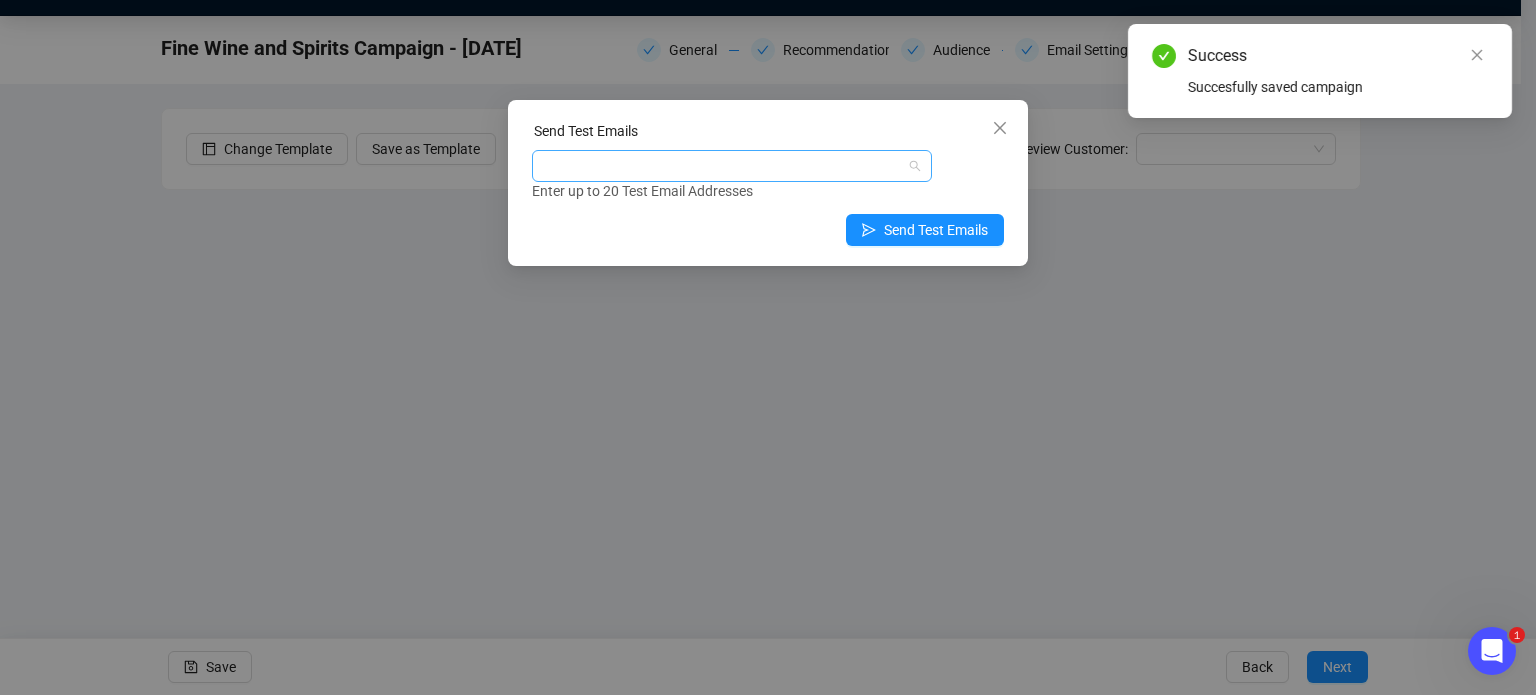 click at bounding box center [721, 166] 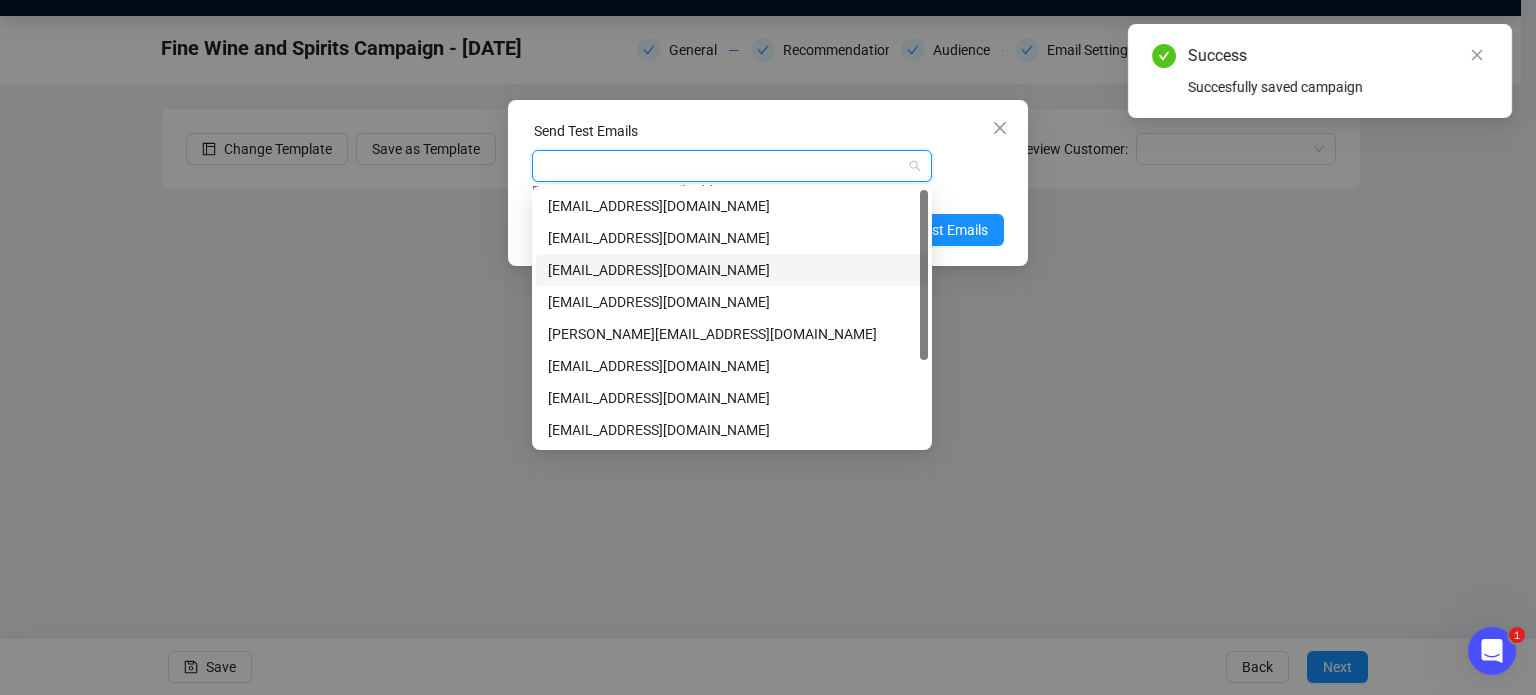 click on "louisamarriott@sworder.co.uk" at bounding box center (732, 270) 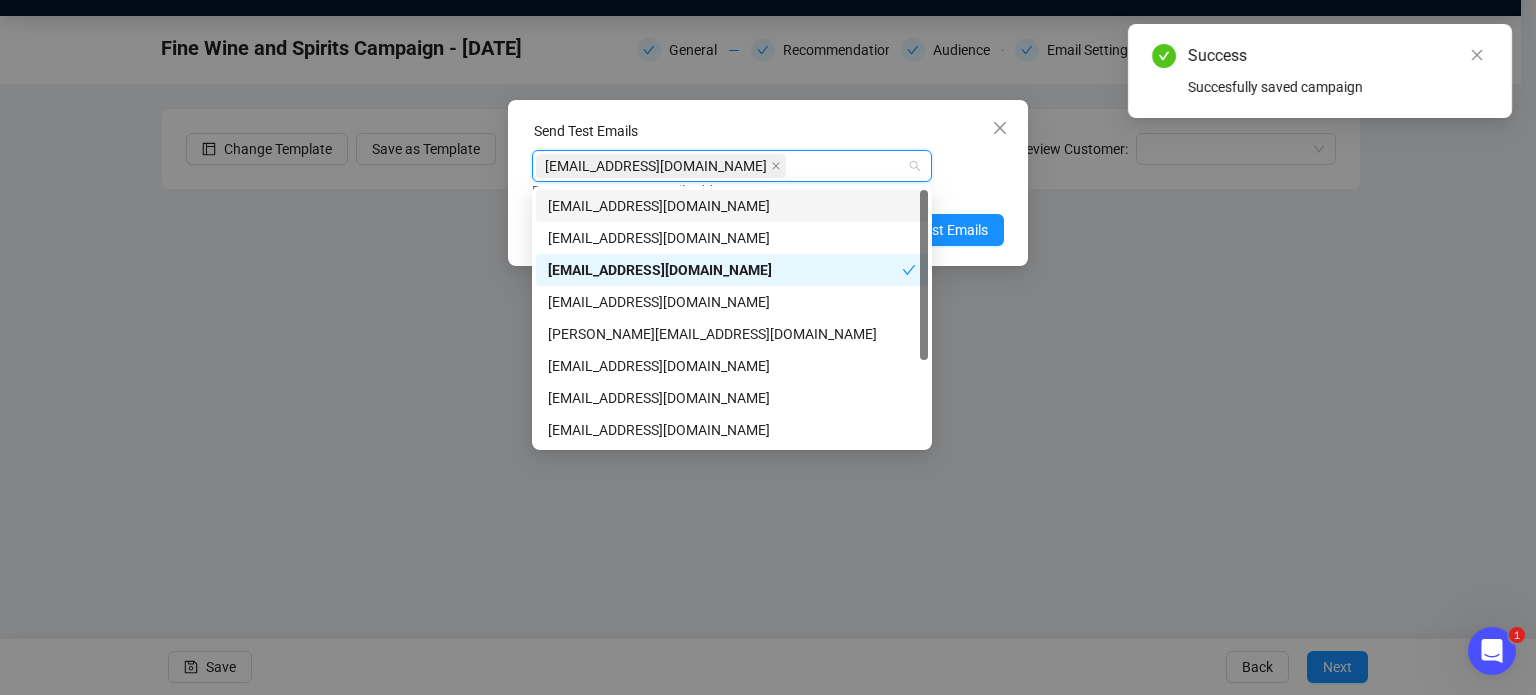 click on "Enter up to 20 Test Email Addresses" at bounding box center (768, 191) 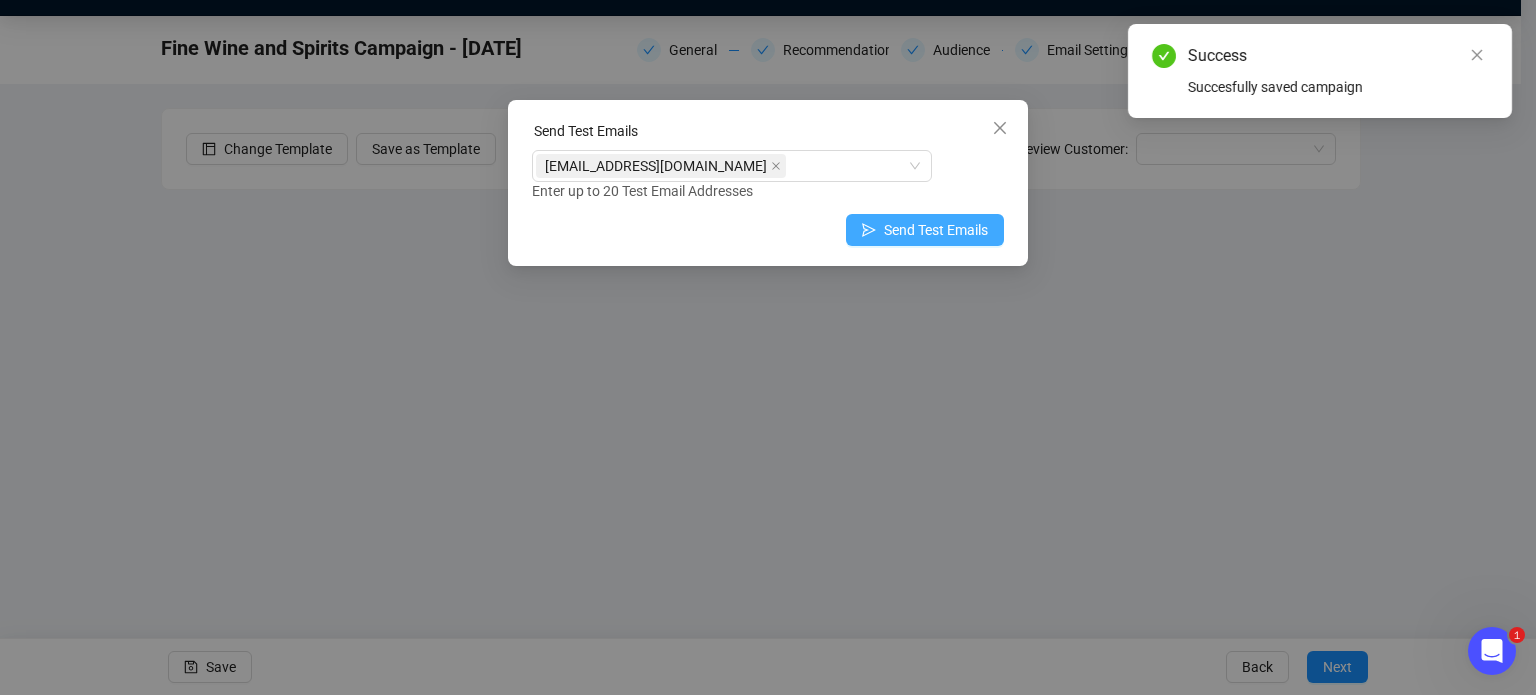 click on "Send Test Emails" at bounding box center (936, 230) 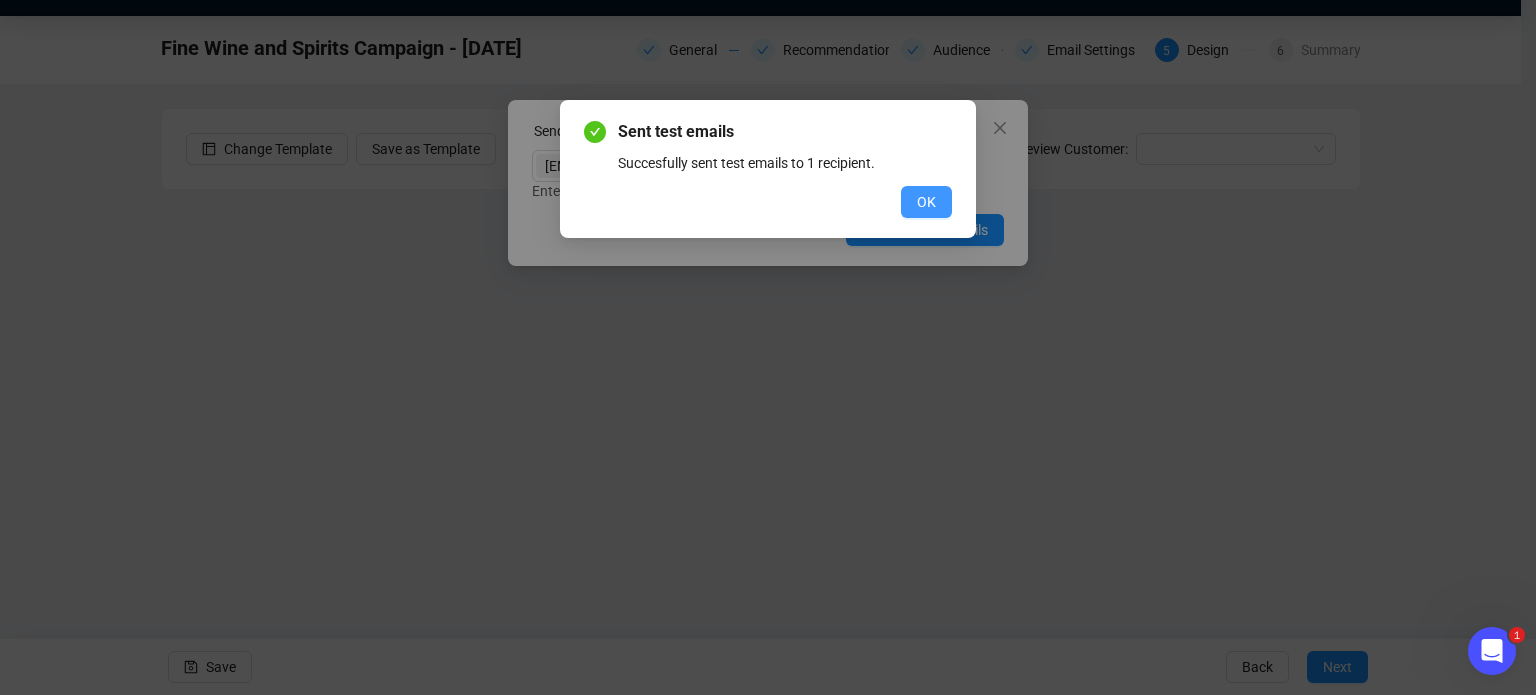 click on "OK" at bounding box center (926, 202) 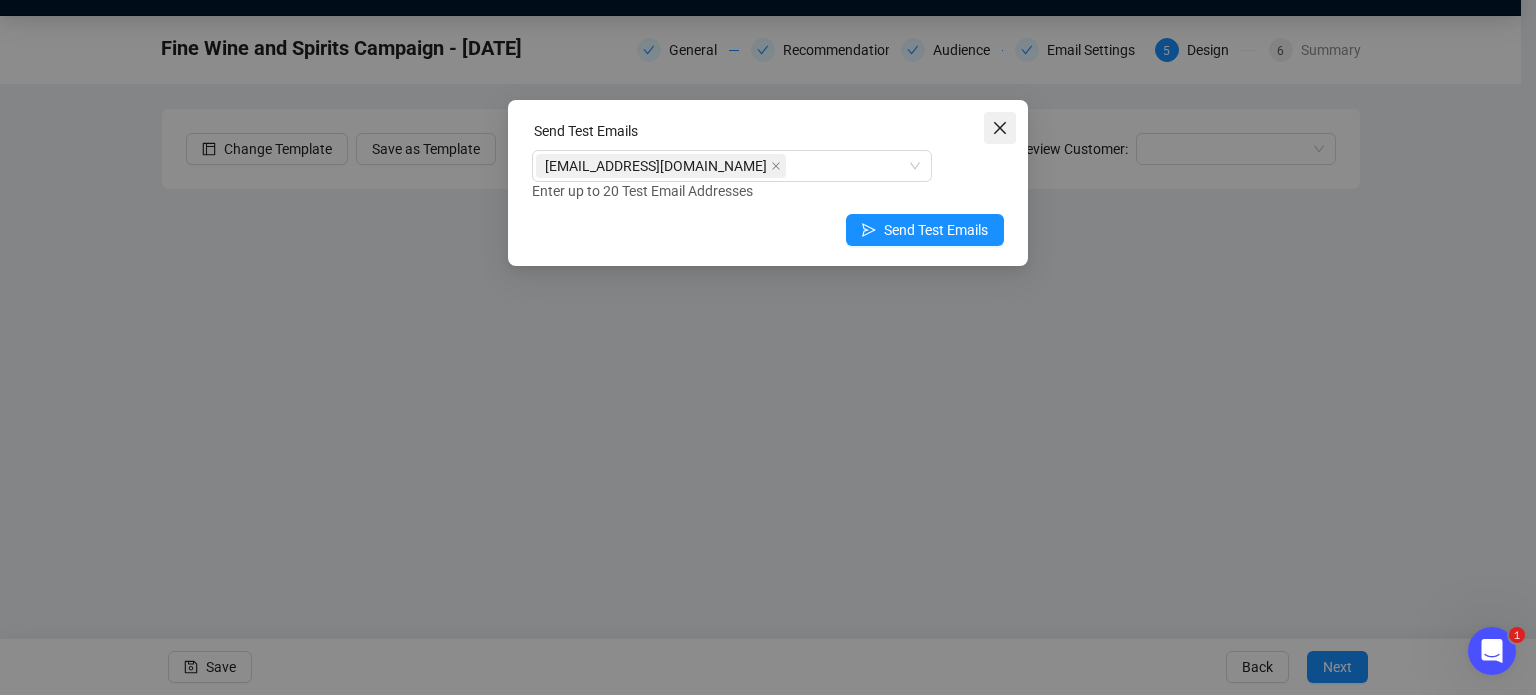 click at bounding box center (1000, 128) 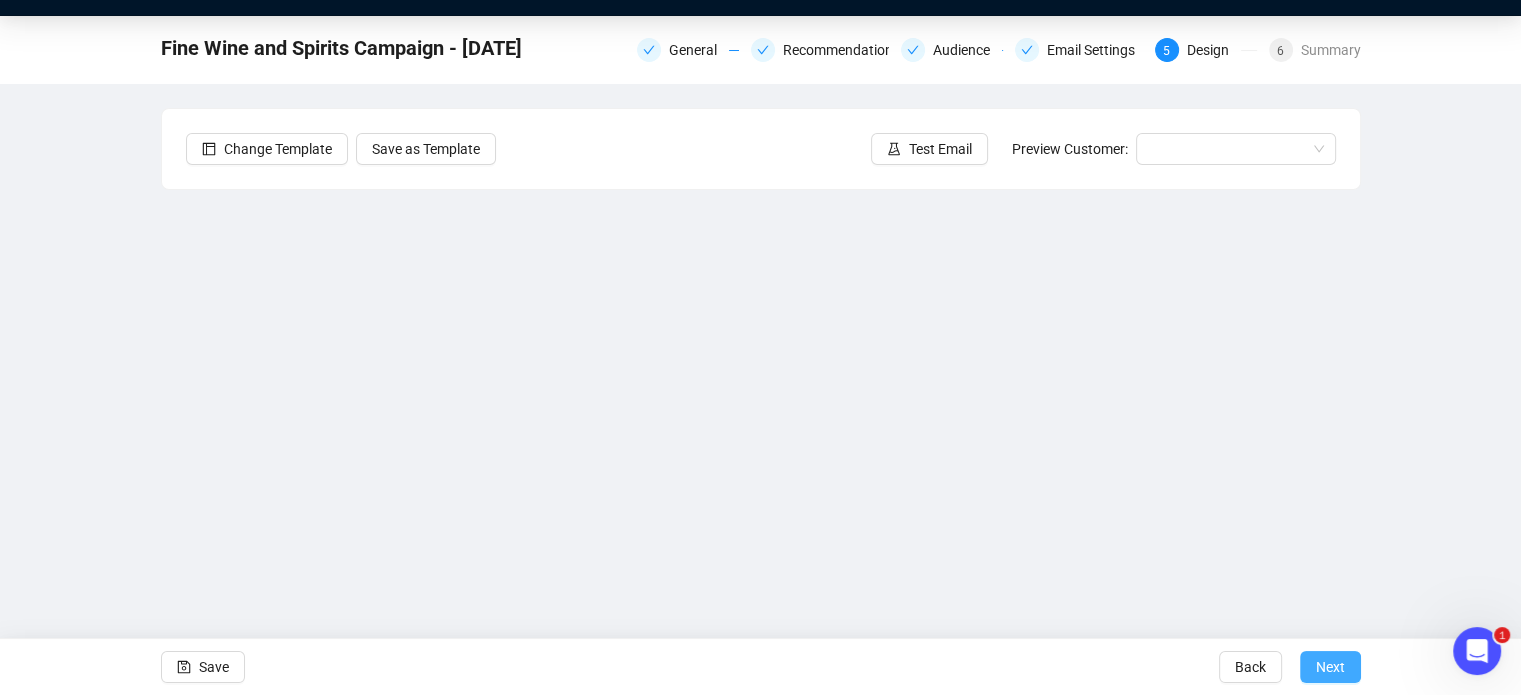 click on "Next" at bounding box center [1330, 667] 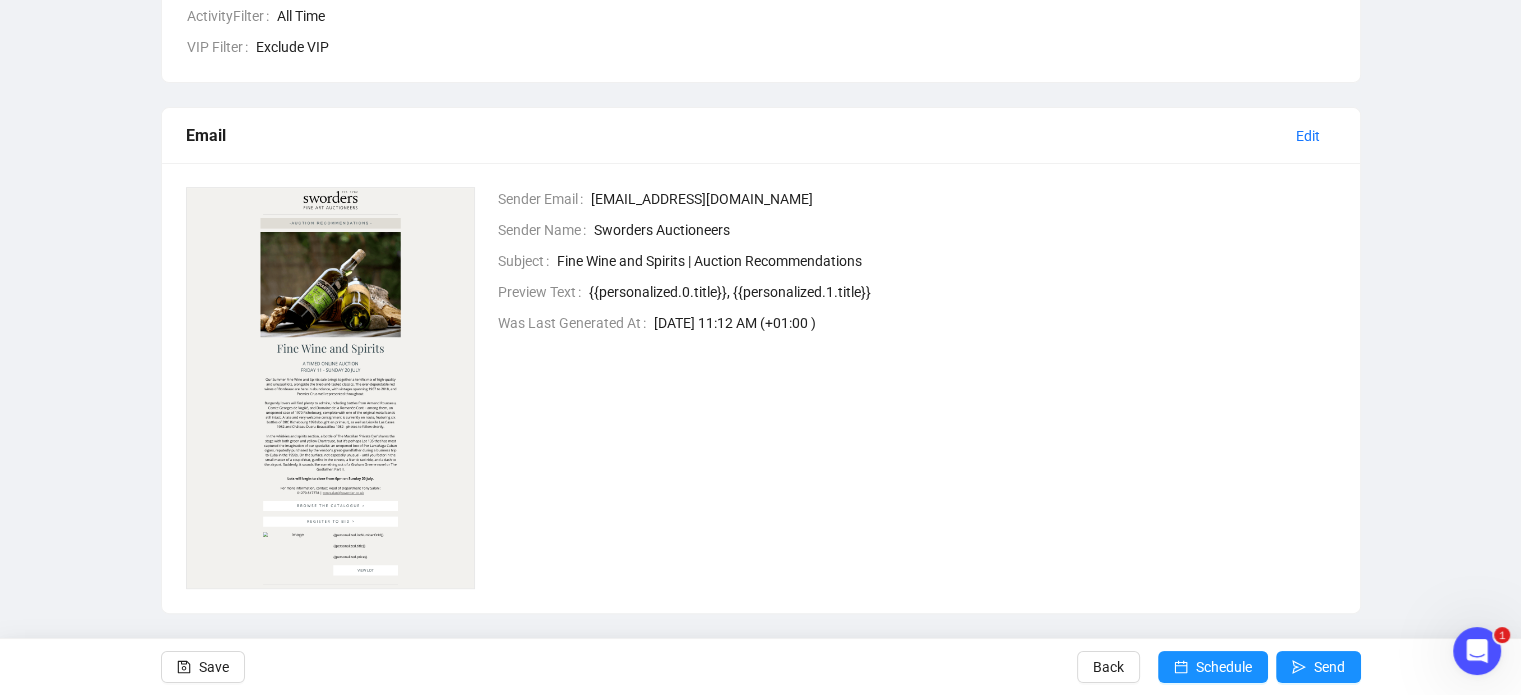 scroll, scrollTop: 676, scrollLeft: 0, axis: vertical 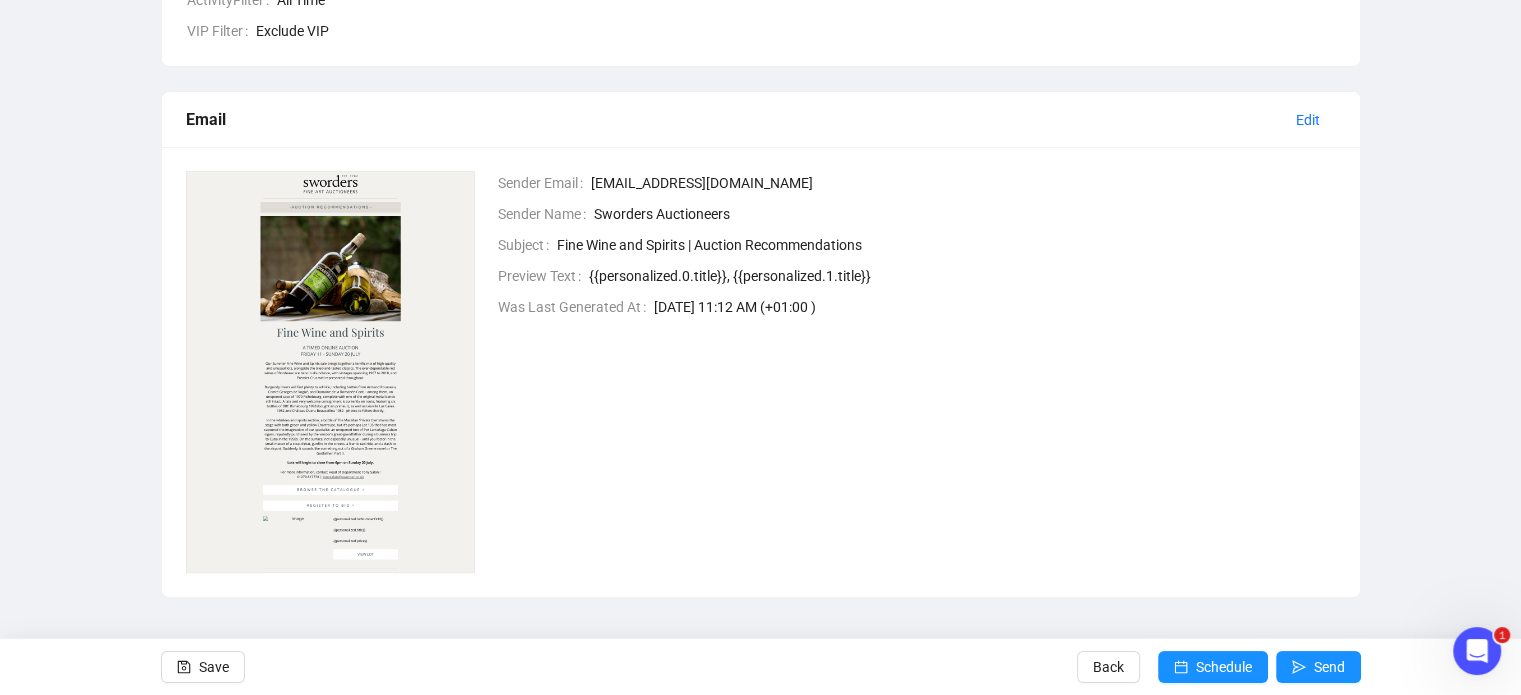 click on "Fine Wine and Spirits Campaign - July 2025 General Recommendations Audience Email Settings Design 6 Summary General Edit Campaign Name Fine Wine and Spirits Campaign - July 2025 Auctions Fine Wine and Spirits Recommendations Edit Minimum Match Score 80  % Item Price Range £ 0 - £ 10,000 Audience    Recipients   ( 352 ) Edit Targeted Customer Departments Wine & Spirits Minimum Amount of Matched Items 2 ActivityFilter All Time VIP Filter Exclude VIP Email Edit Sender Email info@sworder.co.uk Sender Name Sworders Auctioneers Subject Fine Wine and Spirits | Auction Recommendations Preview Text {{personalized.0.title}}, {{personalized.1.title}} Was Last Generated At July 16, 2025 11:12 AM (+01:00 ) Save Back Schedule Send" at bounding box center (760, -7) 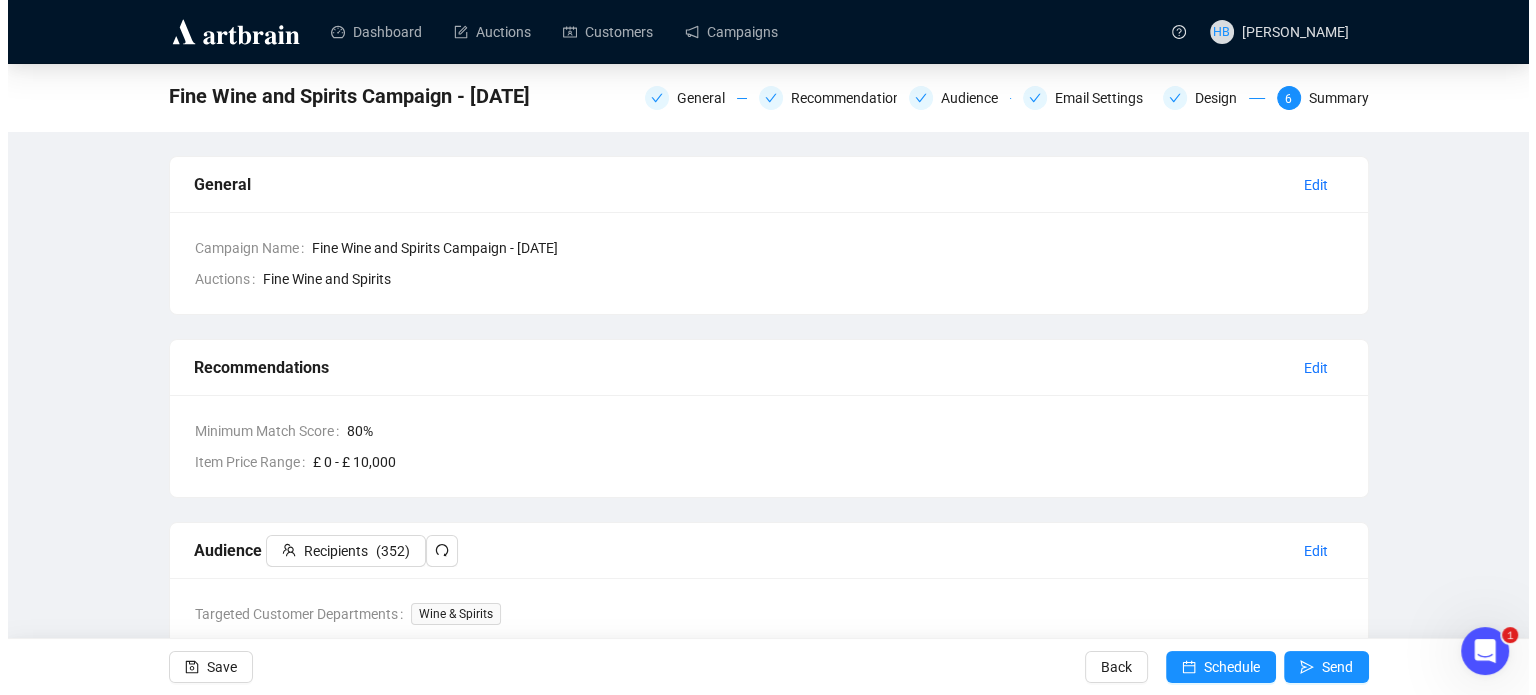 scroll, scrollTop: 0, scrollLeft: 0, axis: both 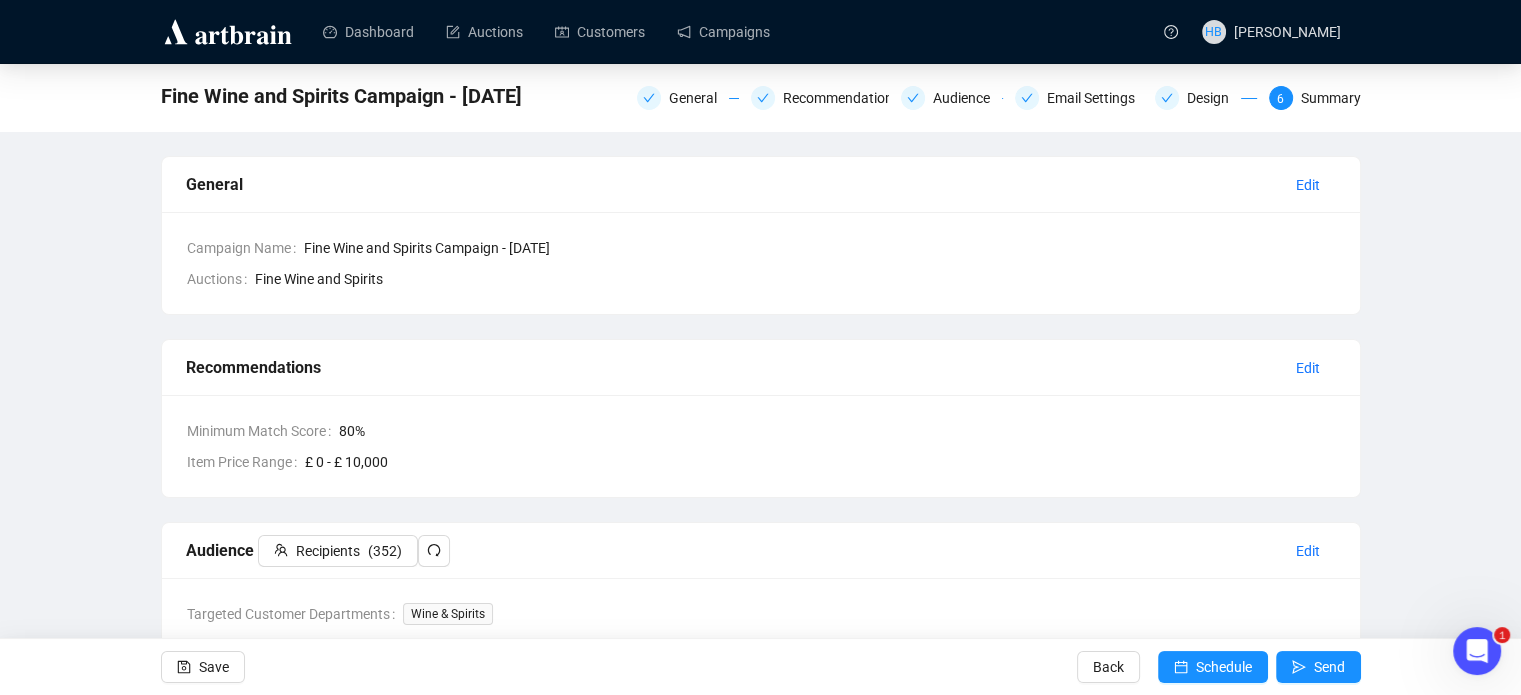 click on "Back Schedule Send" at bounding box center [1219, 667] 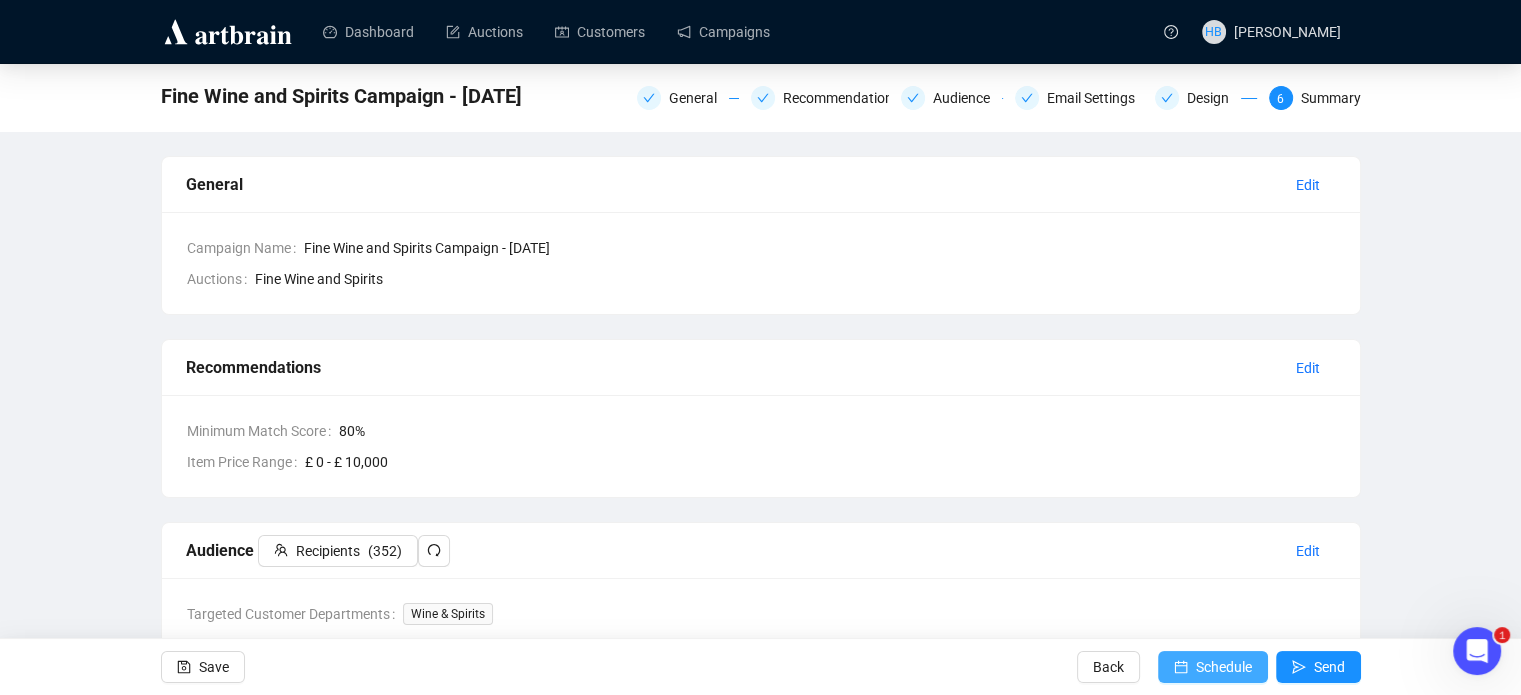 click on "Schedule" at bounding box center (1213, 667) 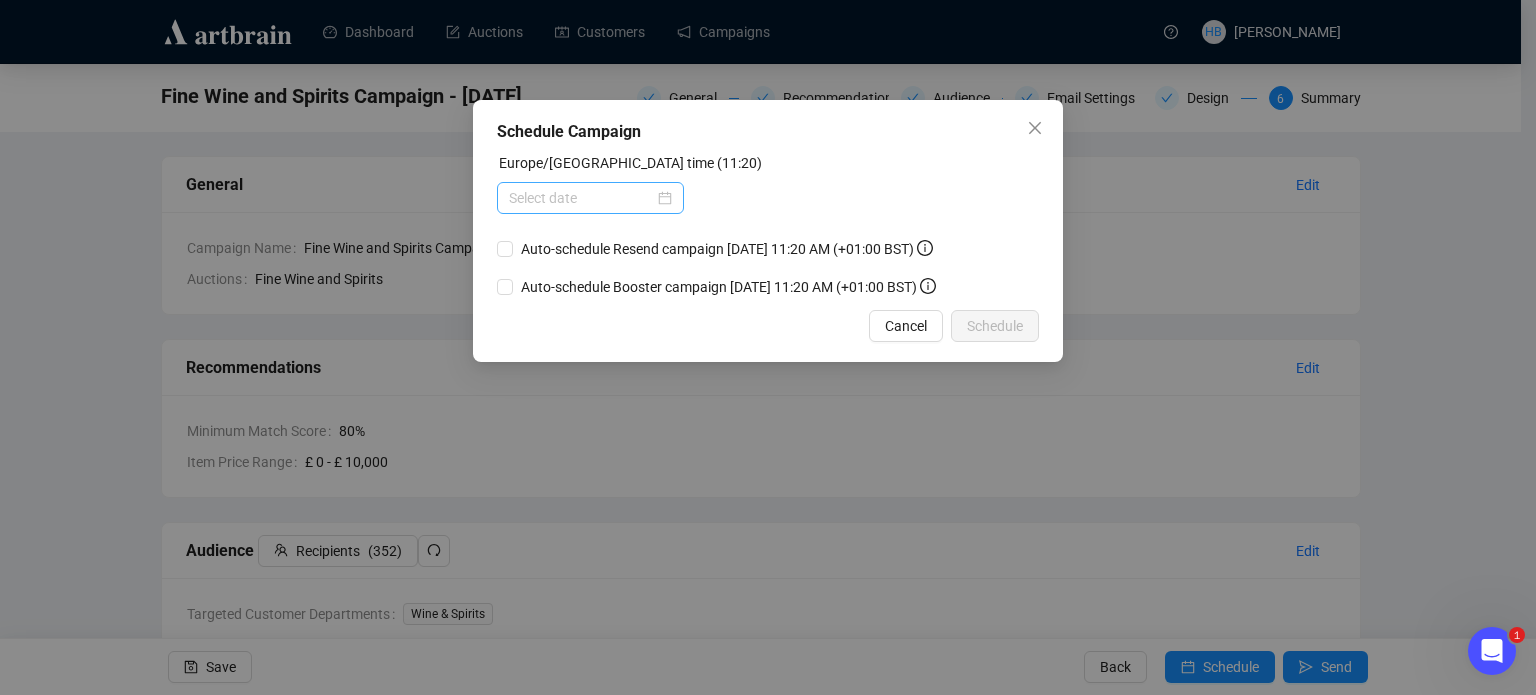 click at bounding box center [590, 198] 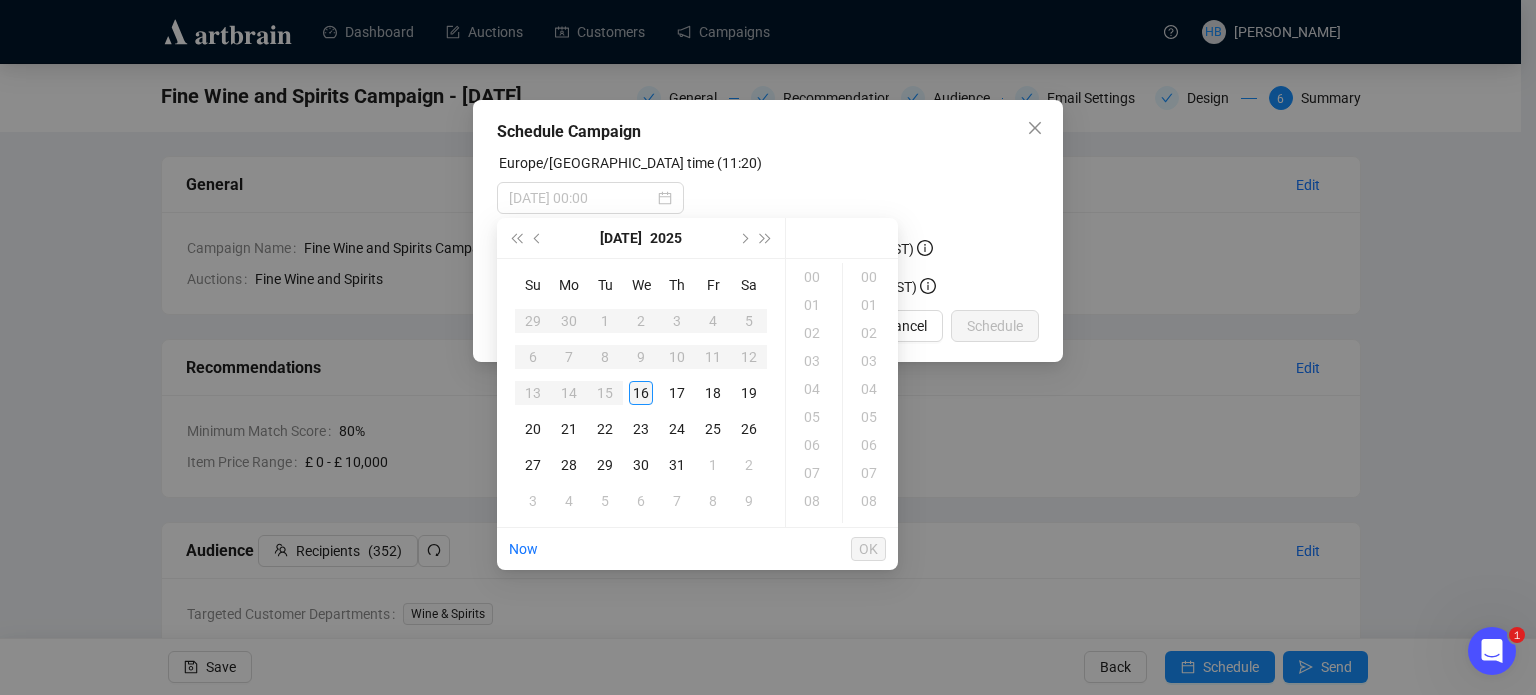click on "16" at bounding box center [641, 393] 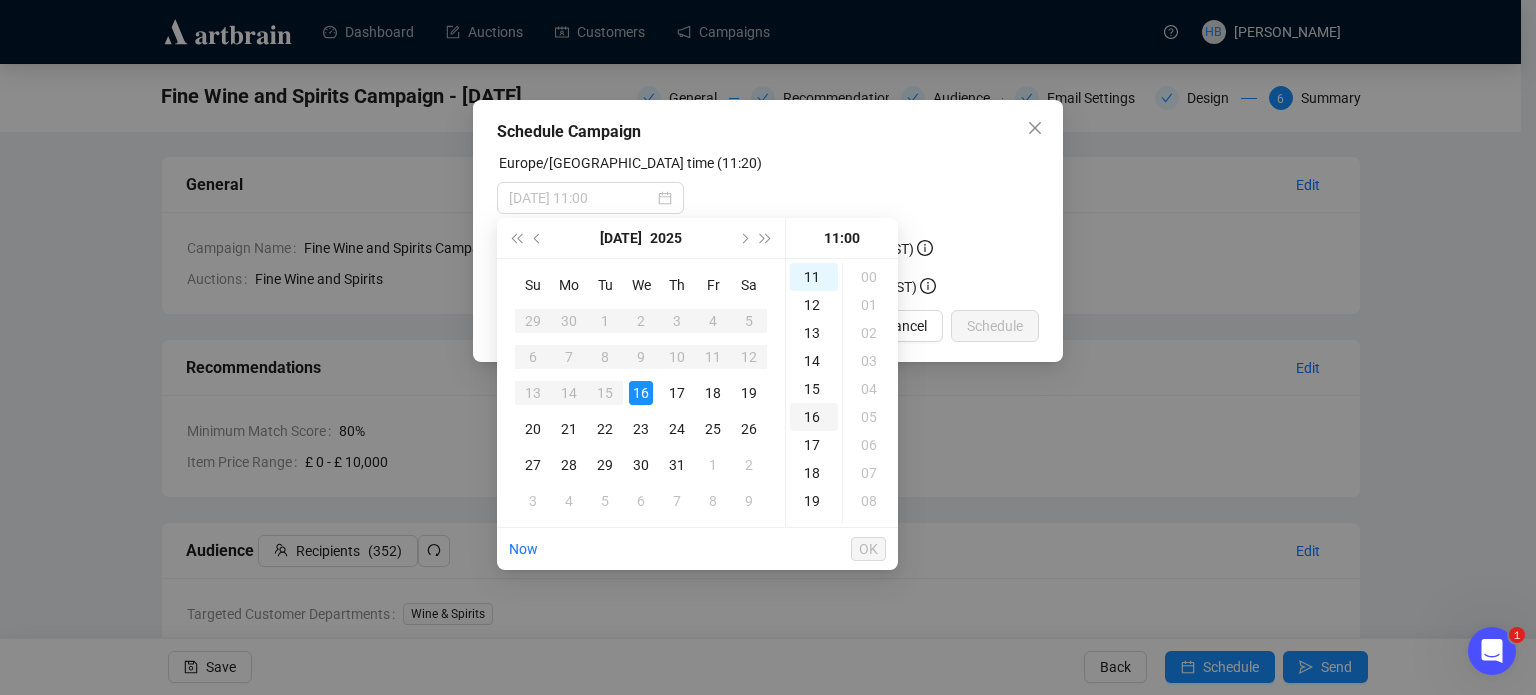 scroll, scrollTop: 308, scrollLeft: 0, axis: vertical 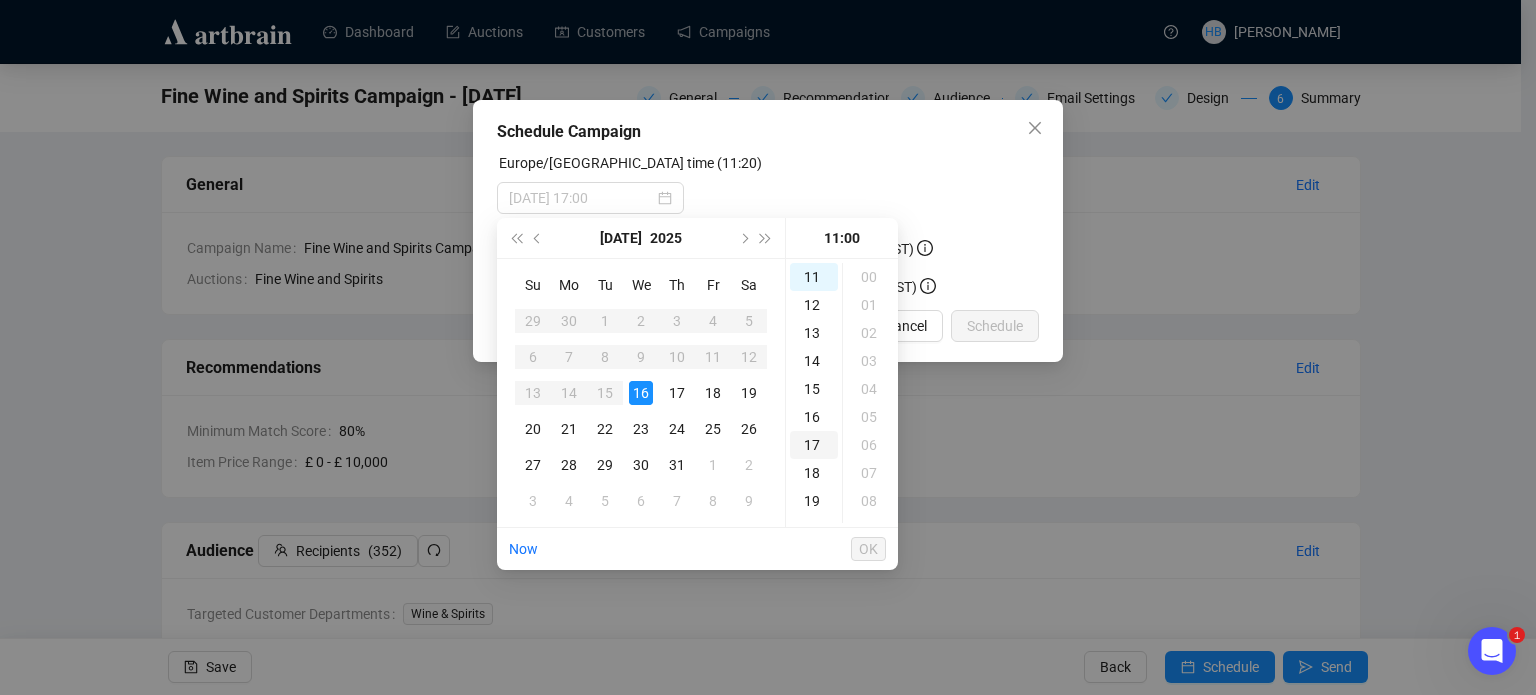 click on "17" at bounding box center [814, 445] 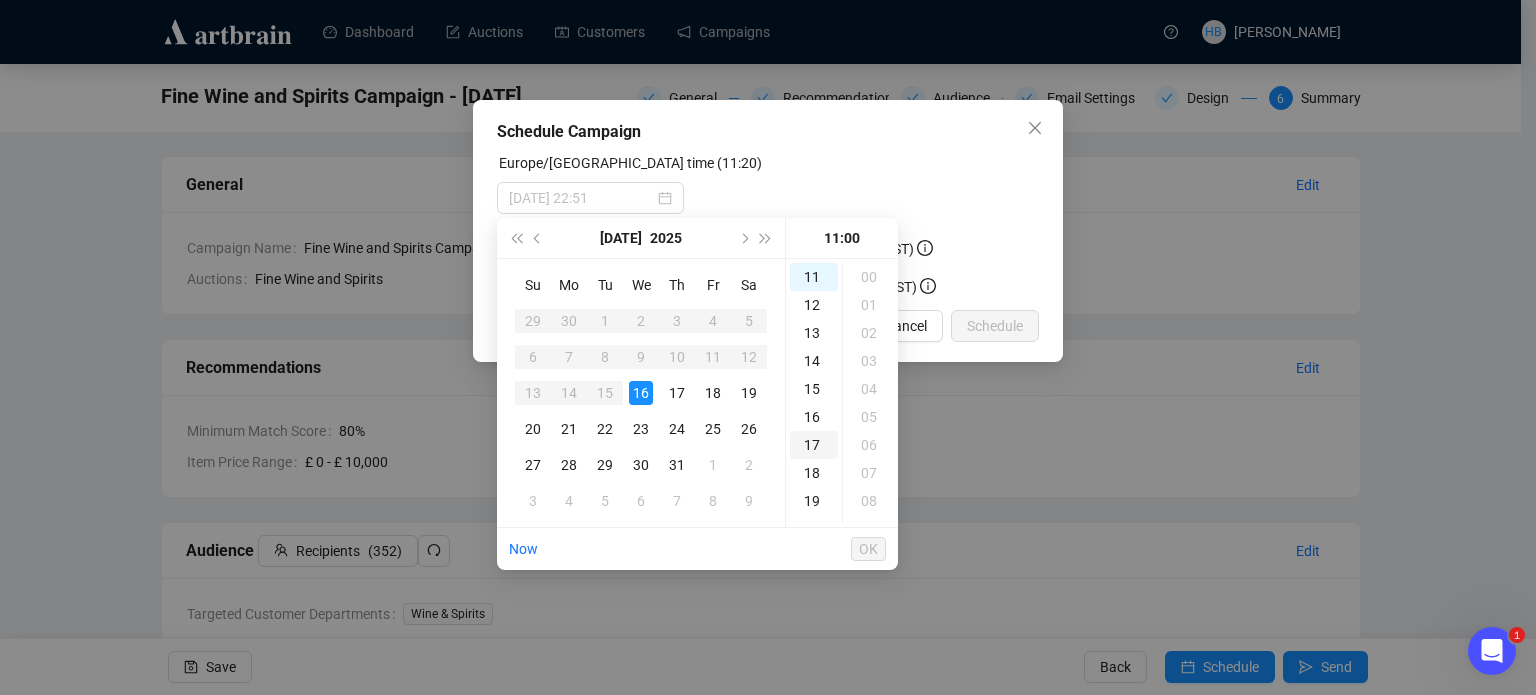 scroll, scrollTop: 466, scrollLeft: 0, axis: vertical 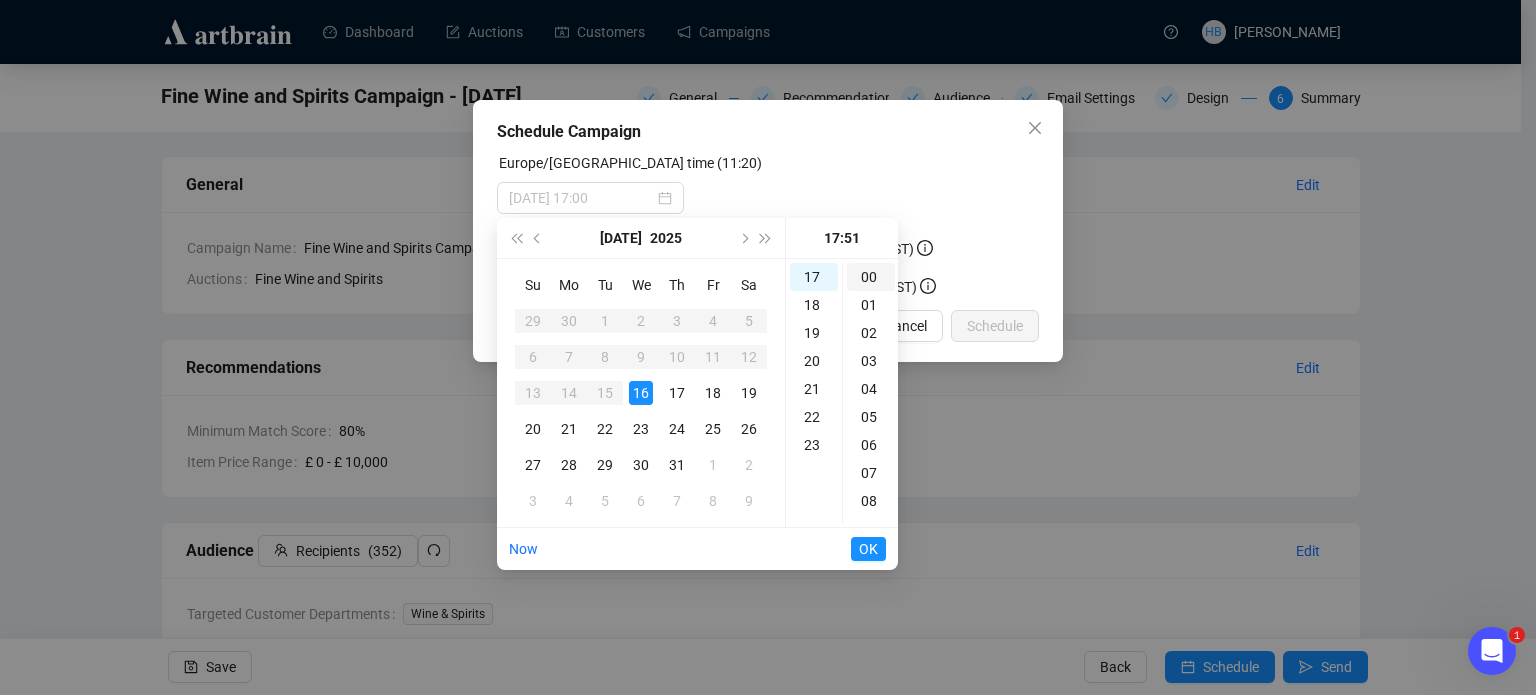 click on "00" at bounding box center [871, 277] 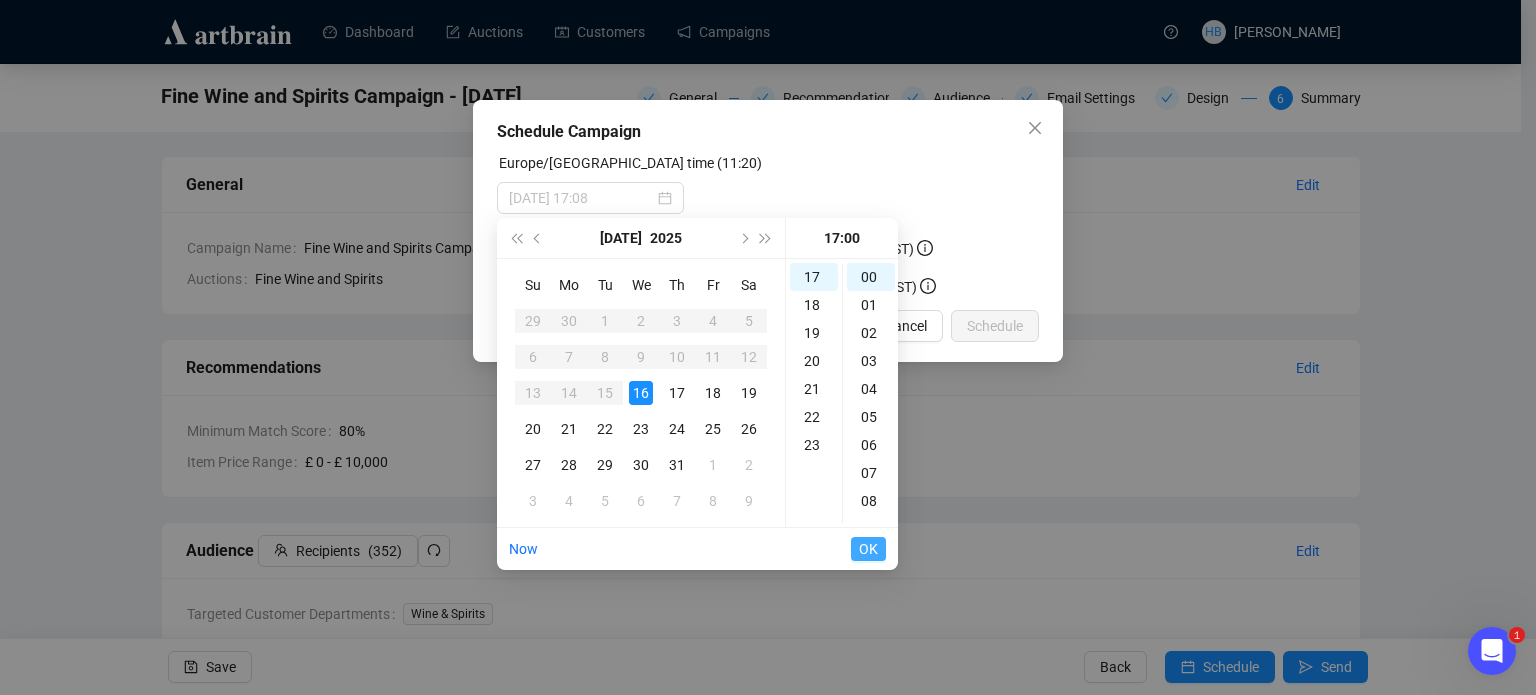 type on "2025-07-16 17:00" 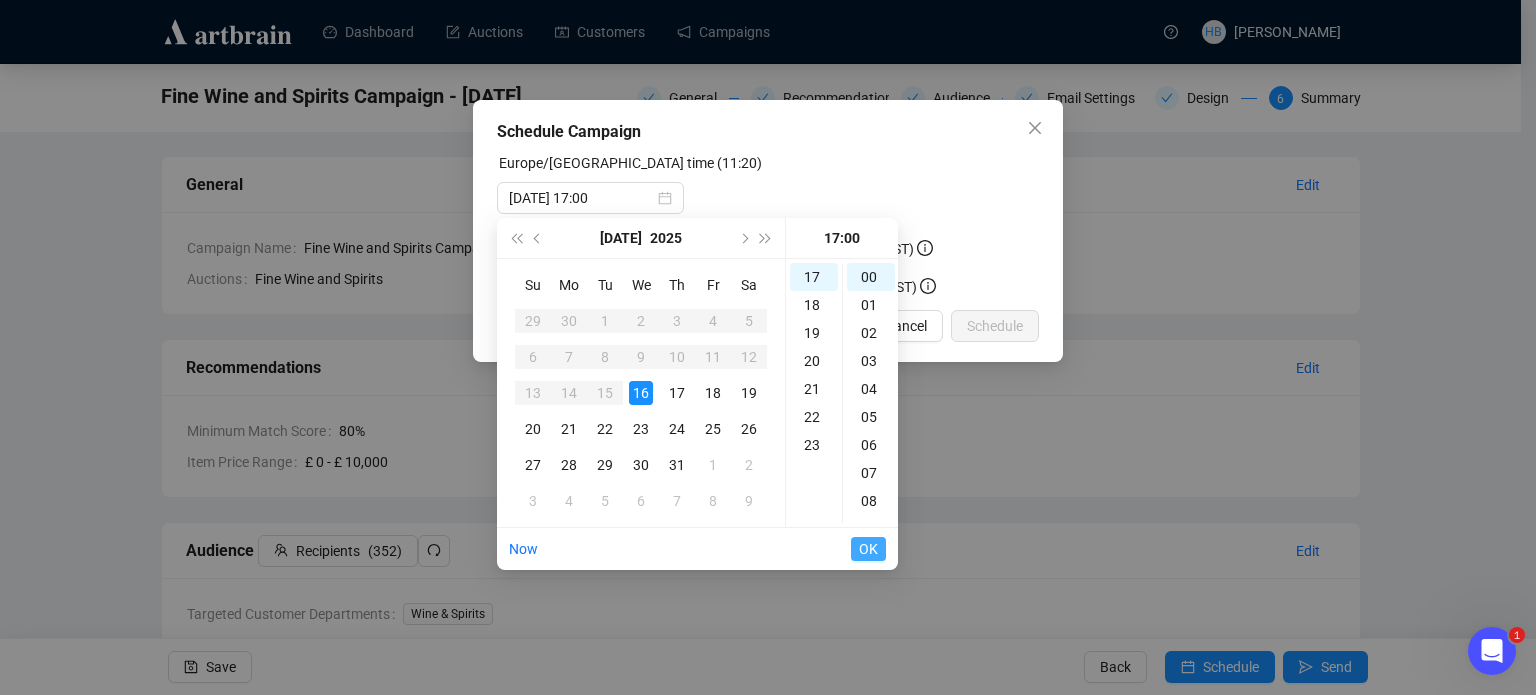 click on "OK" at bounding box center [868, 549] 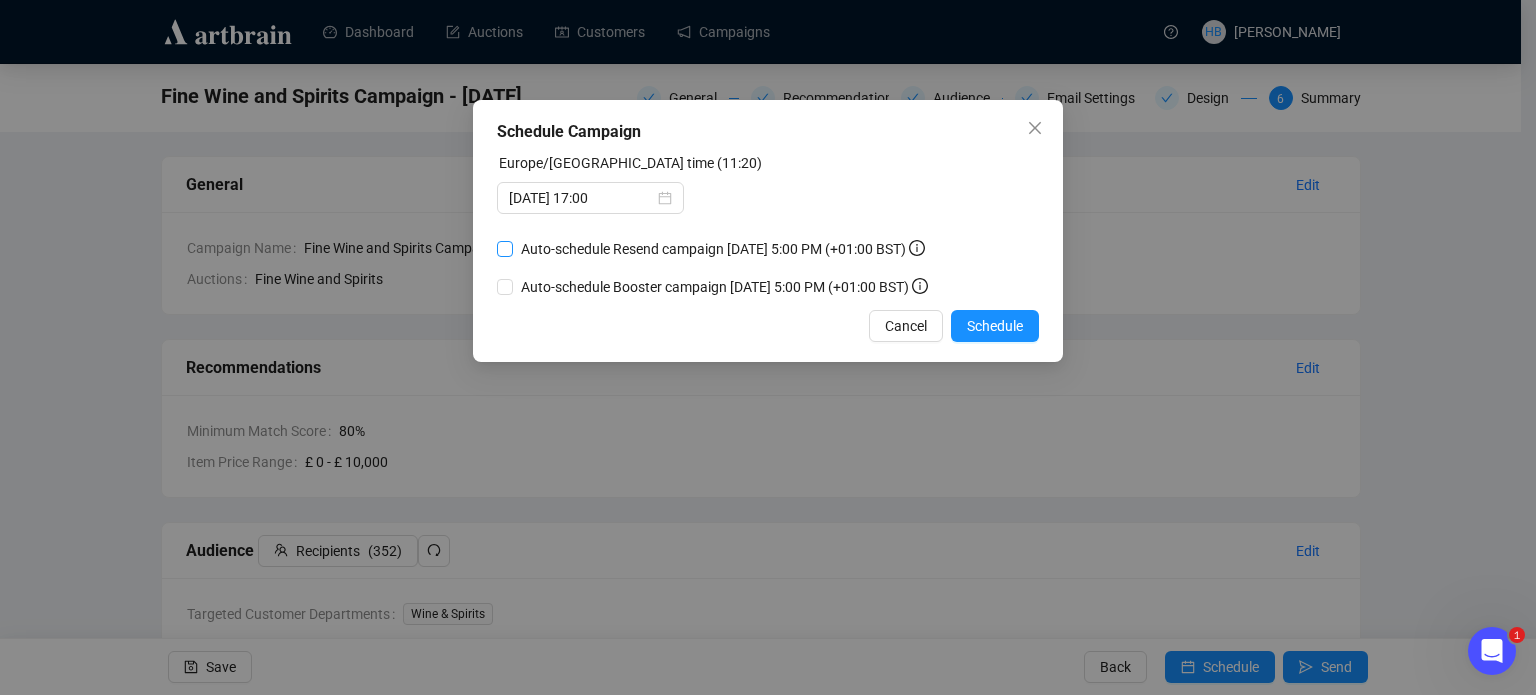click on "Auto-schedule Resend campaign   July 18, 2025 5:00 PM (+01:00 BST)" at bounding box center (723, 249) 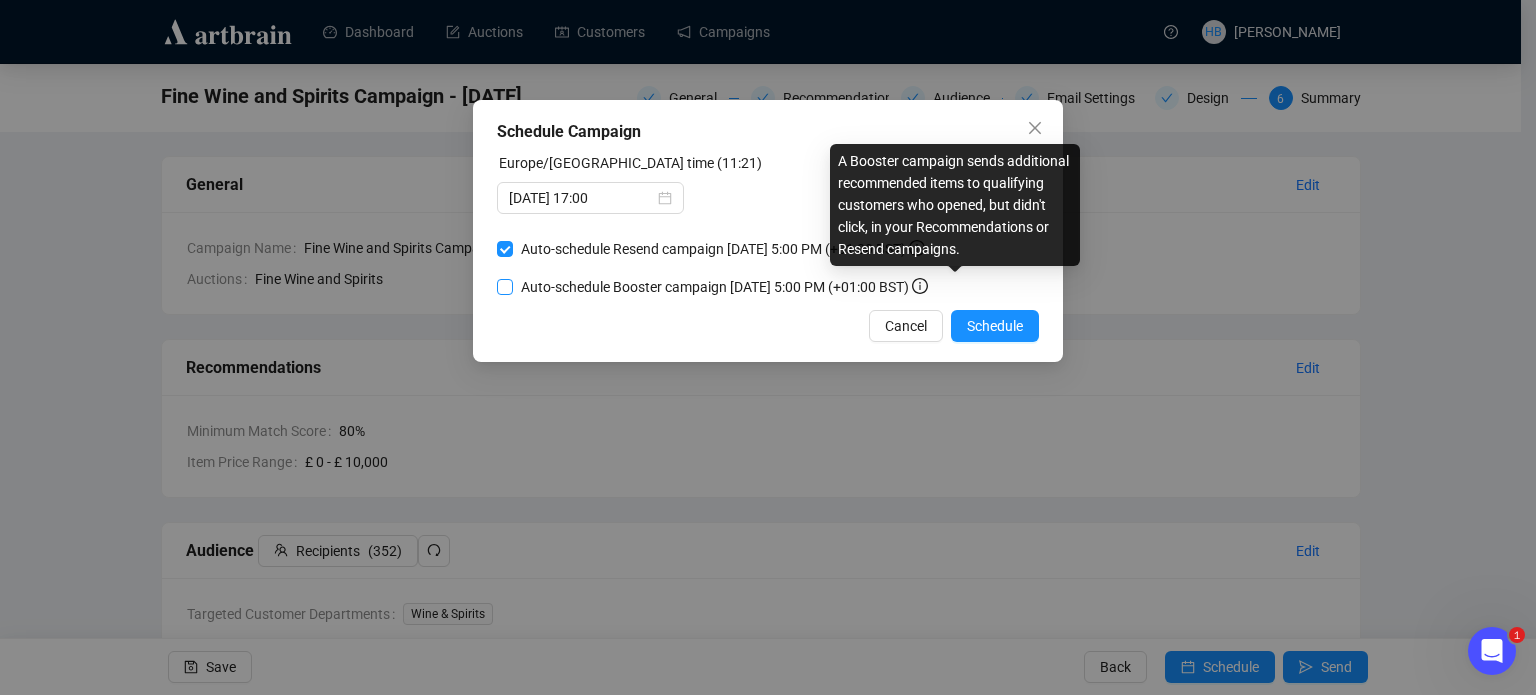 click 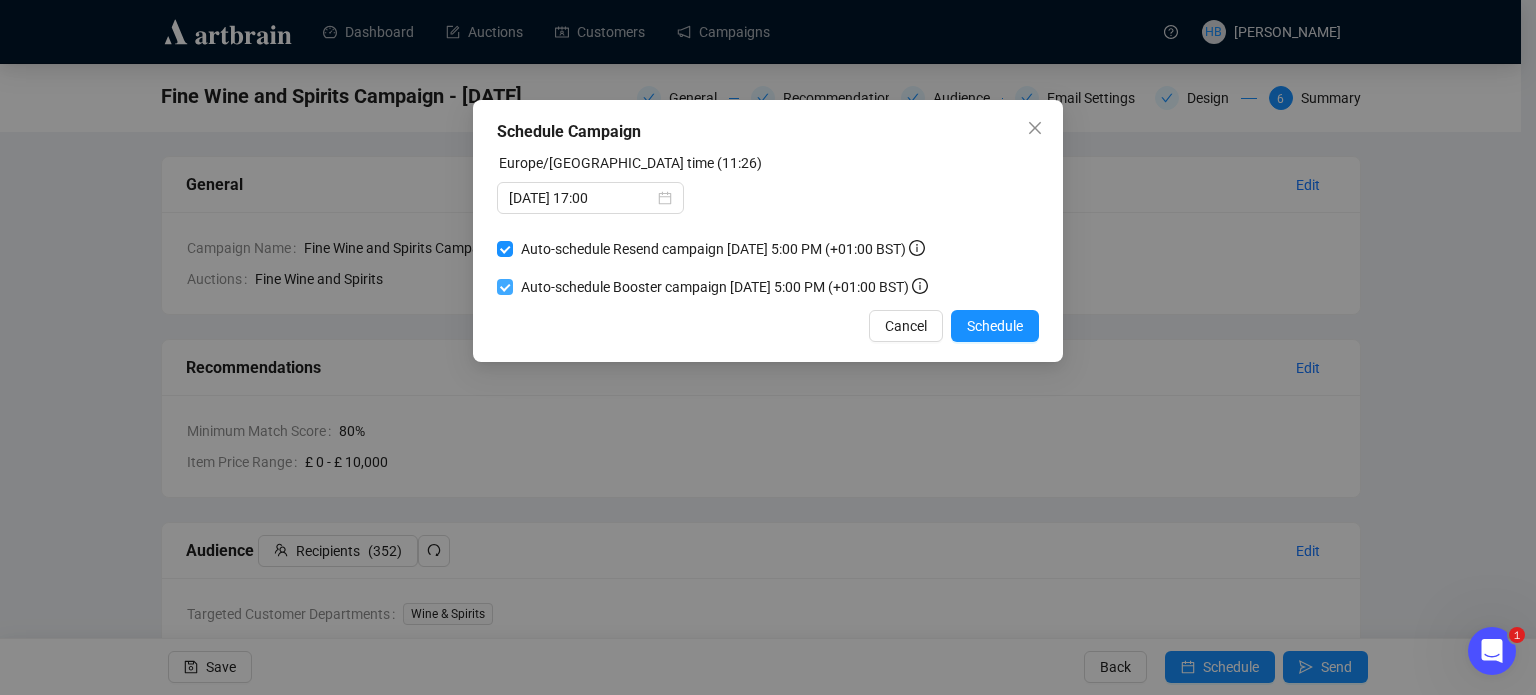 click on "Auto-schedule Booster campaign   July 20, 2025 5:00 PM (+01:00 BST)" at bounding box center (724, 287) 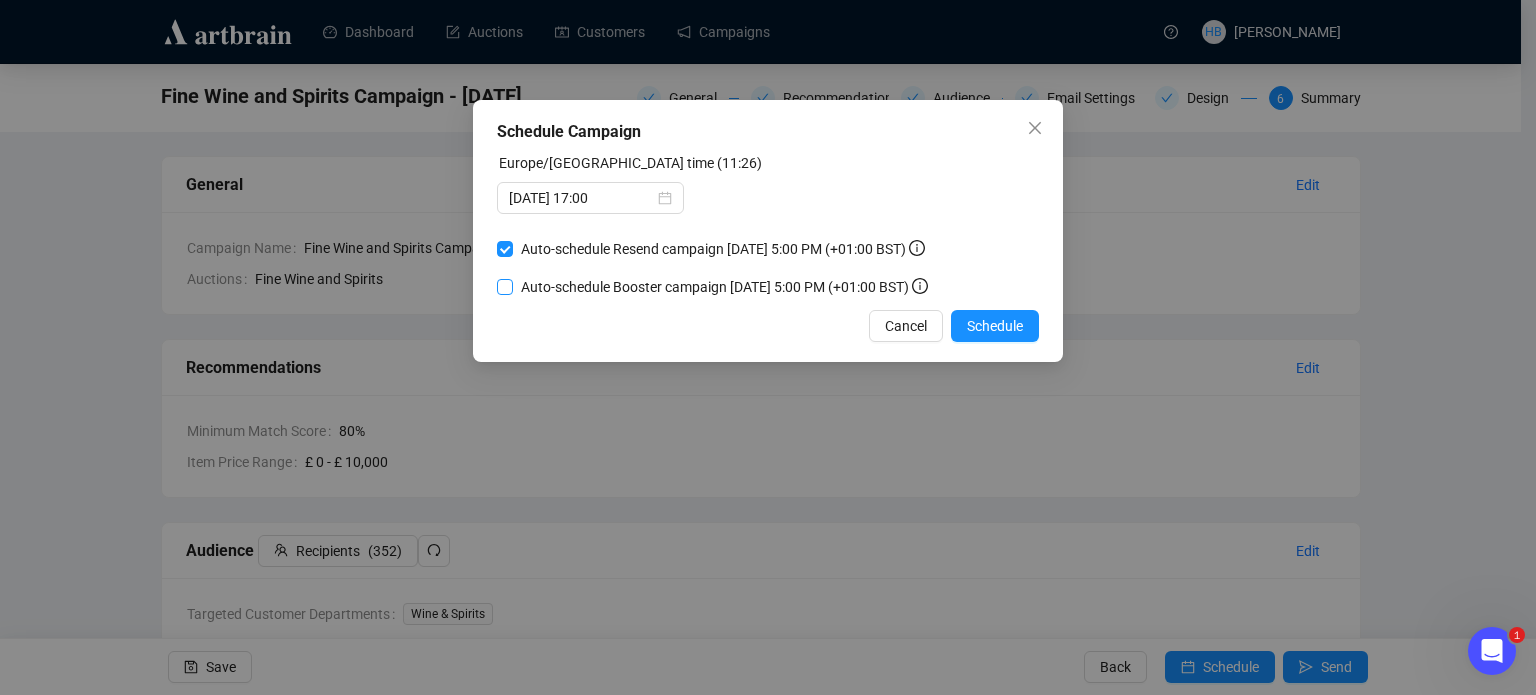 click on "Auto-schedule Booster campaign   July 20, 2025 5:00 PM (+01:00 BST)" at bounding box center (724, 287) 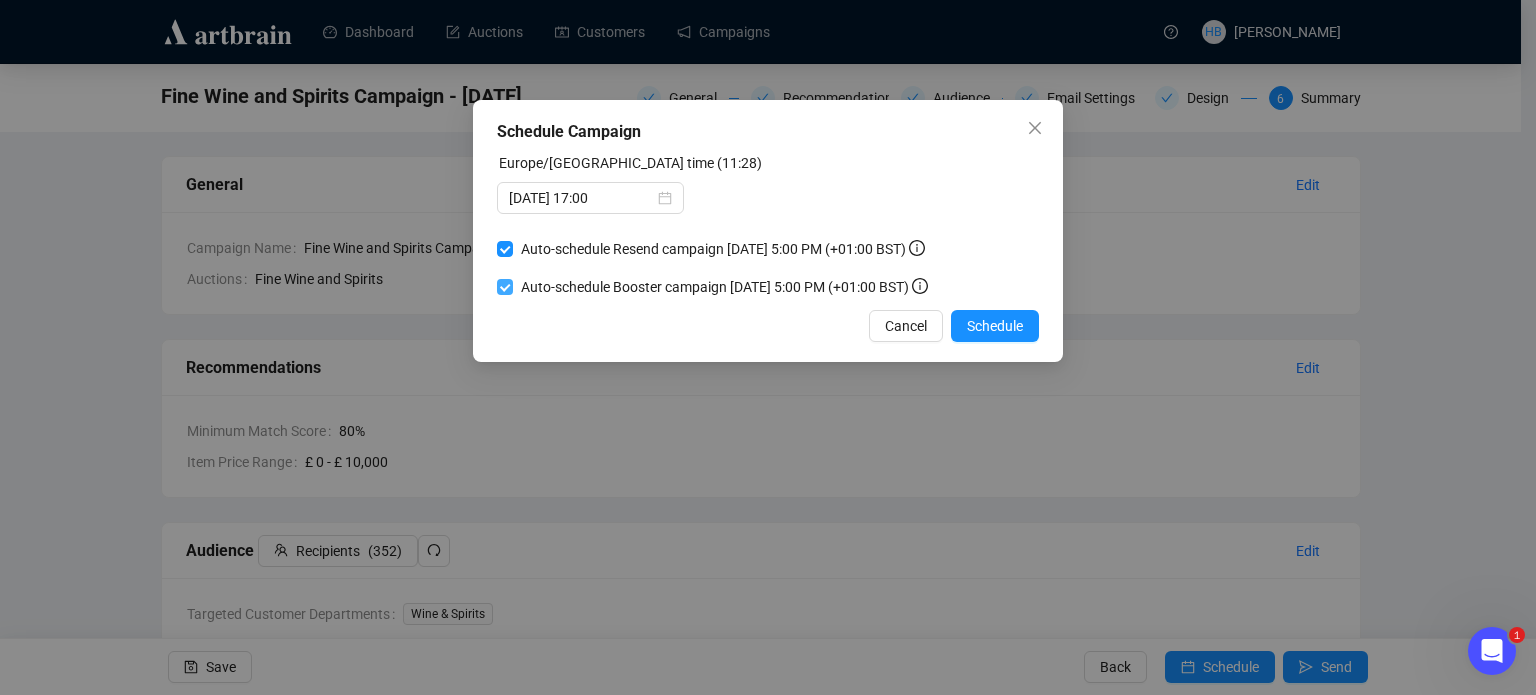 click on "Auto-schedule Booster campaign   July 20, 2025 5:00 PM (+01:00 BST)" at bounding box center (724, 287) 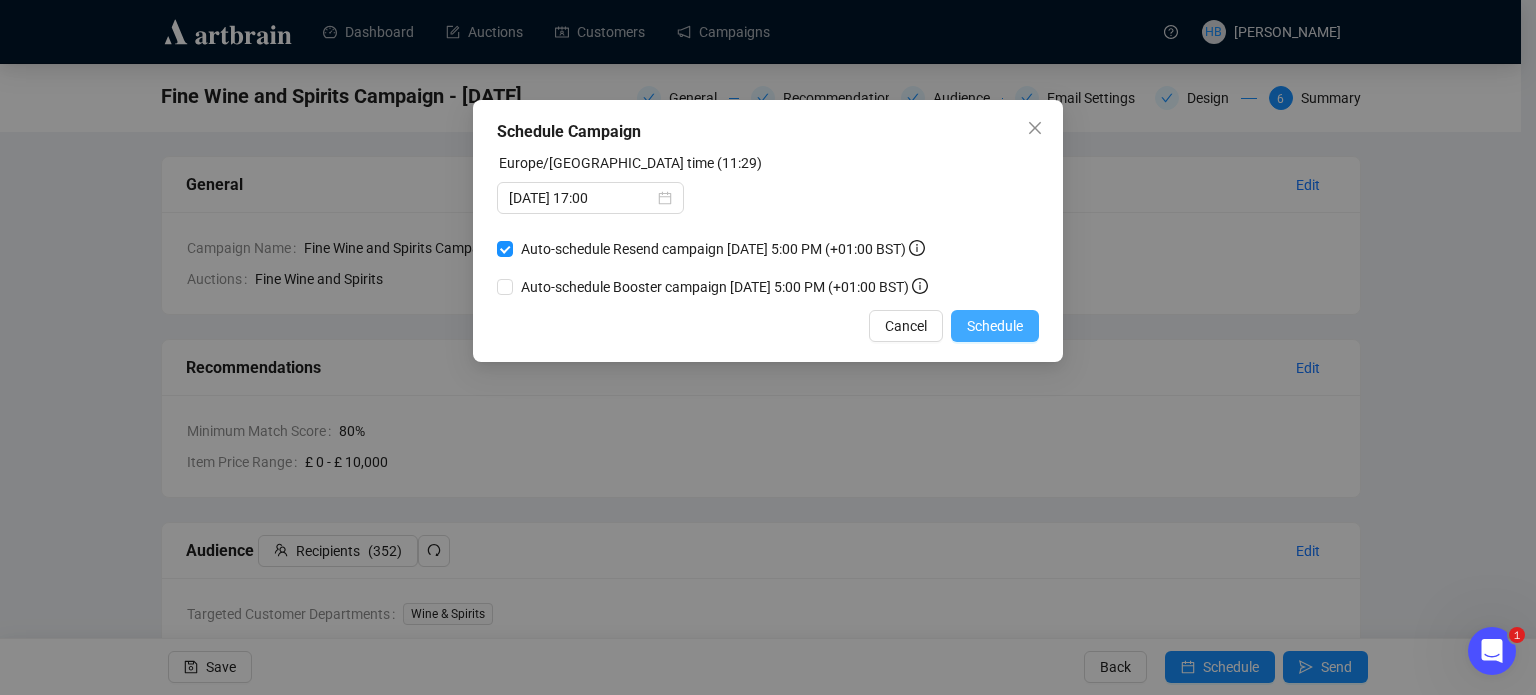 click on "Schedule" at bounding box center (995, 326) 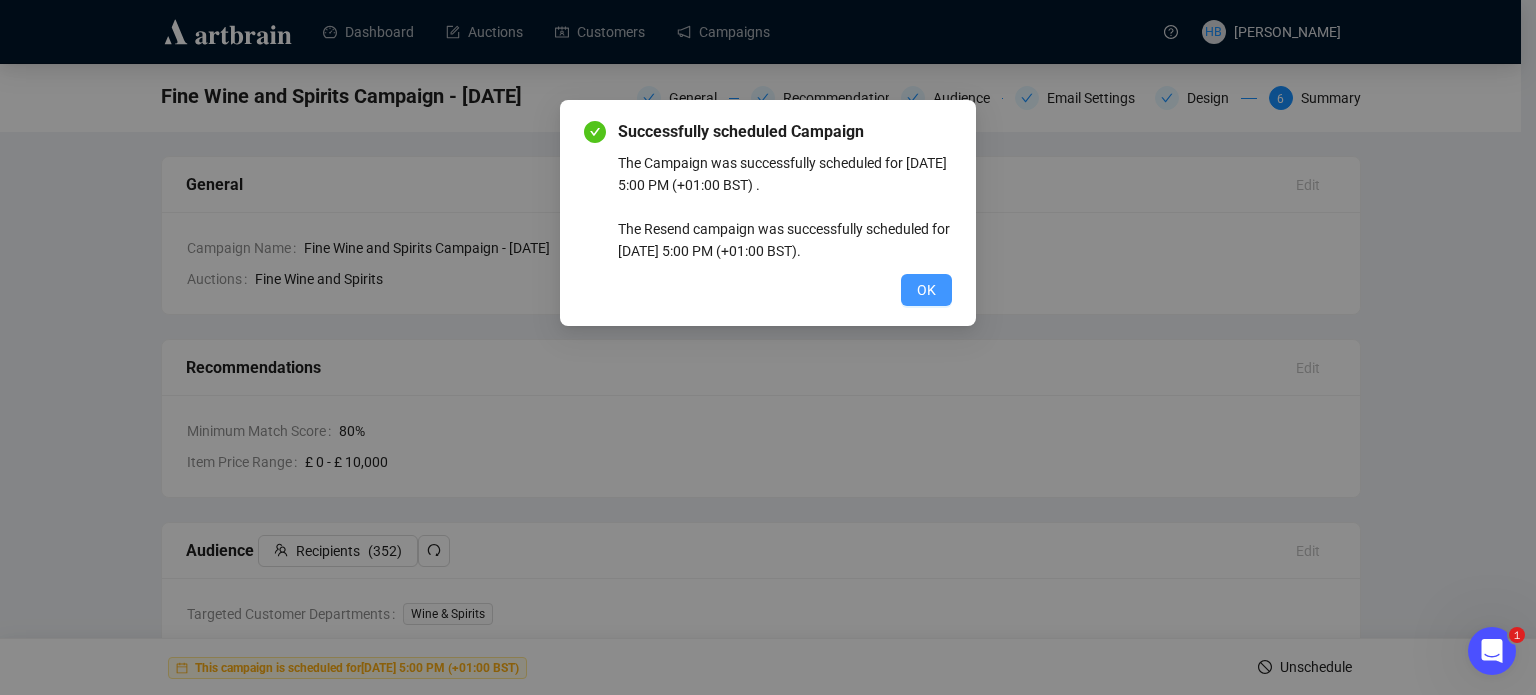 click on "OK" at bounding box center (926, 290) 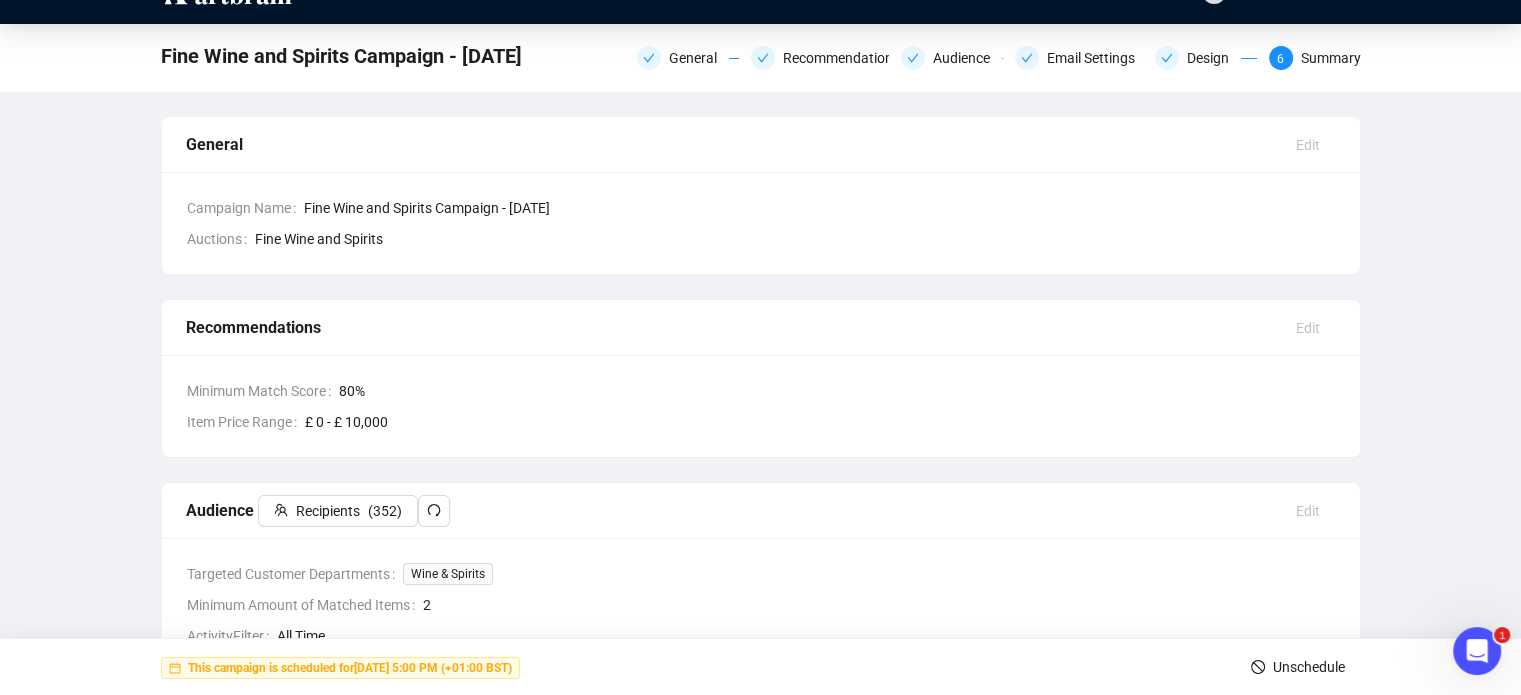 scroll, scrollTop: 42, scrollLeft: 0, axis: vertical 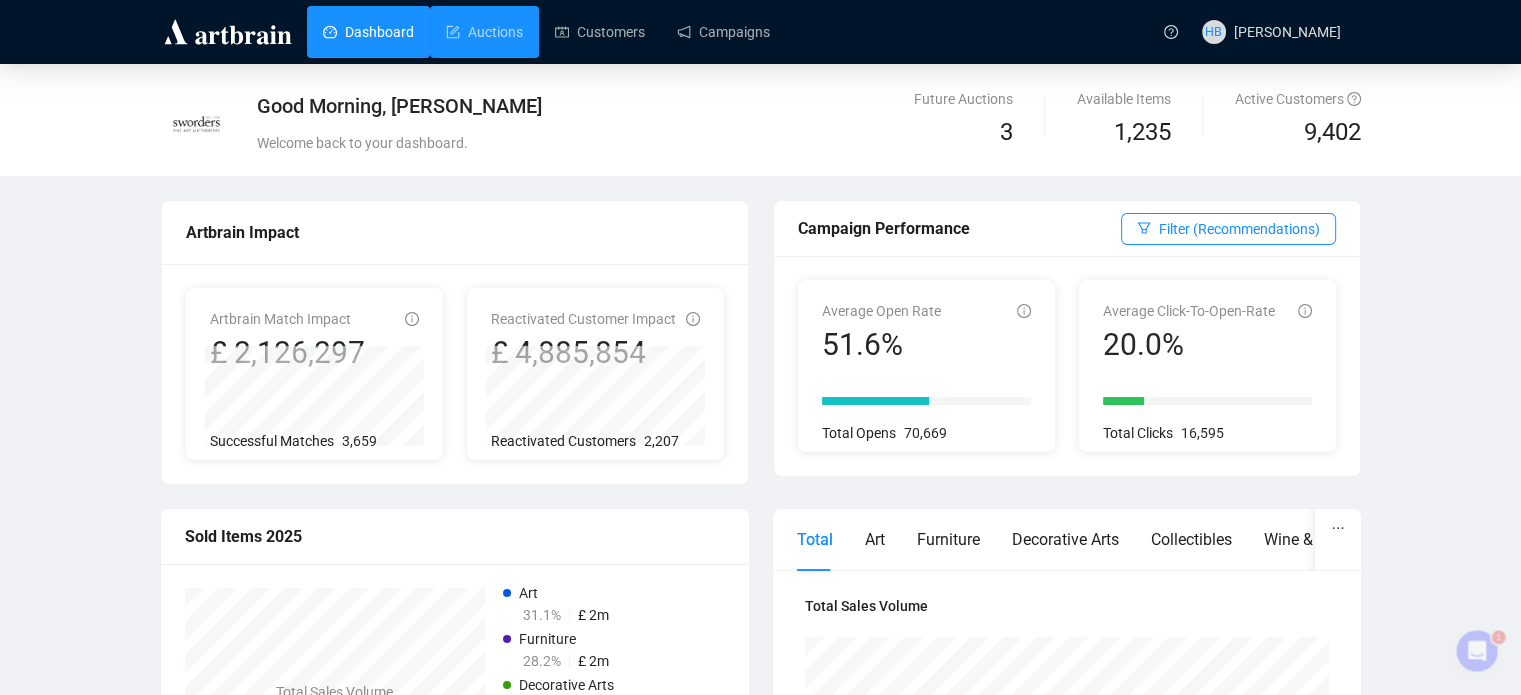 click on "Auctions" at bounding box center (484, 32) 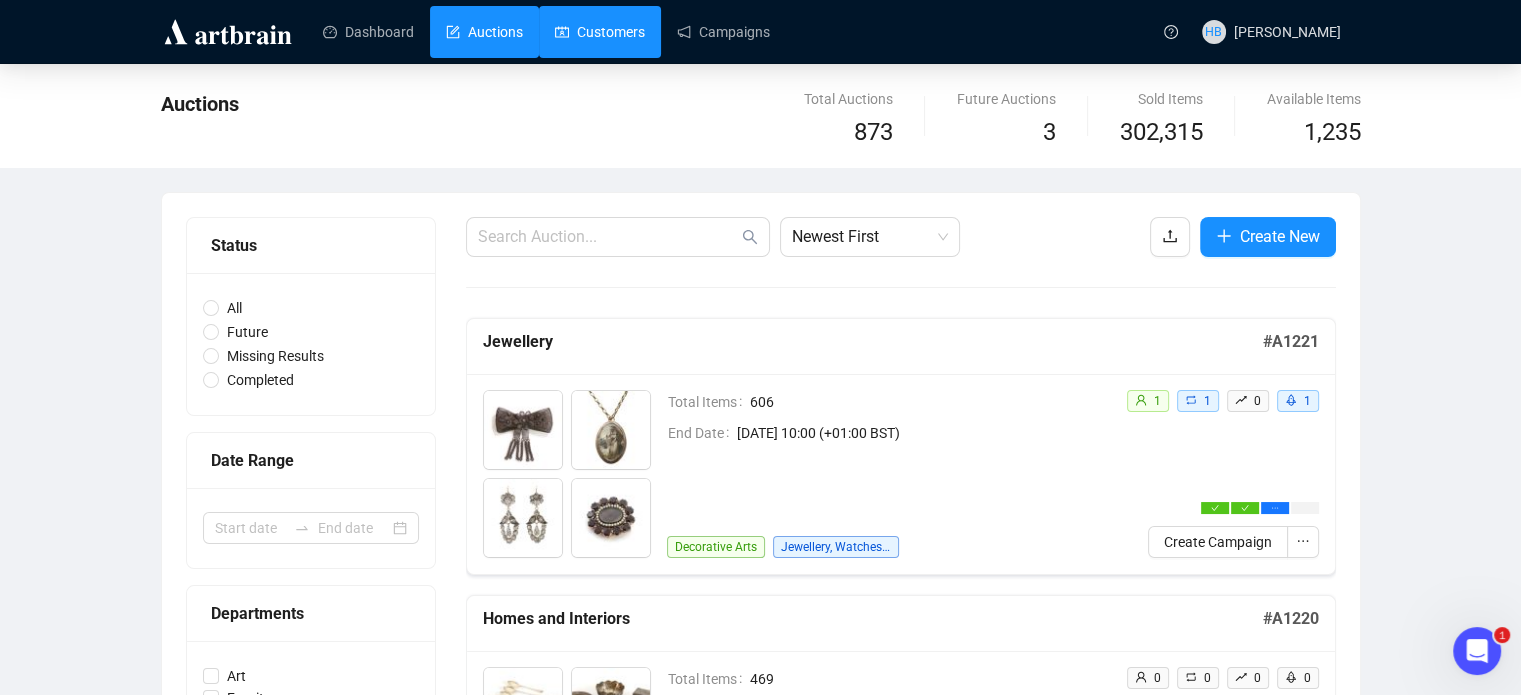 click on "Customers" at bounding box center [600, 32] 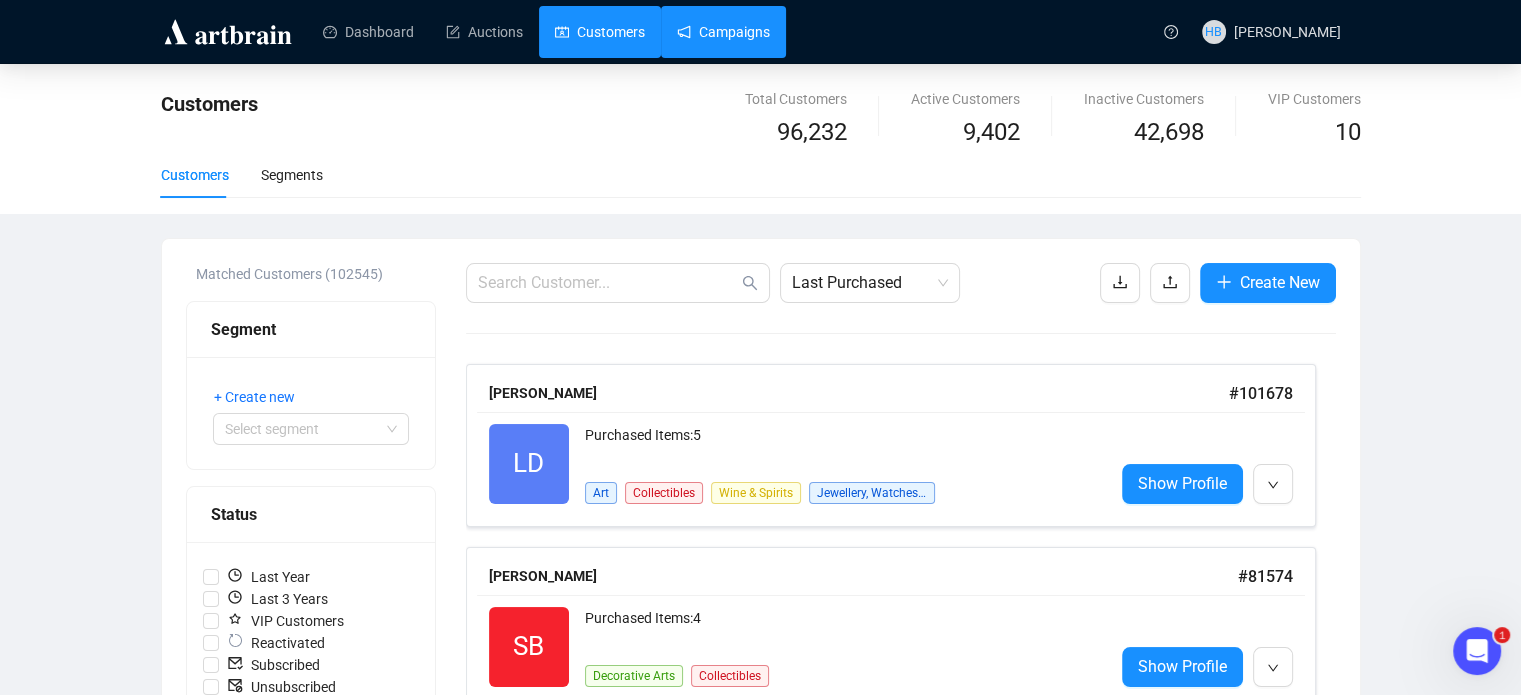 click on "Campaigns" at bounding box center [723, 32] 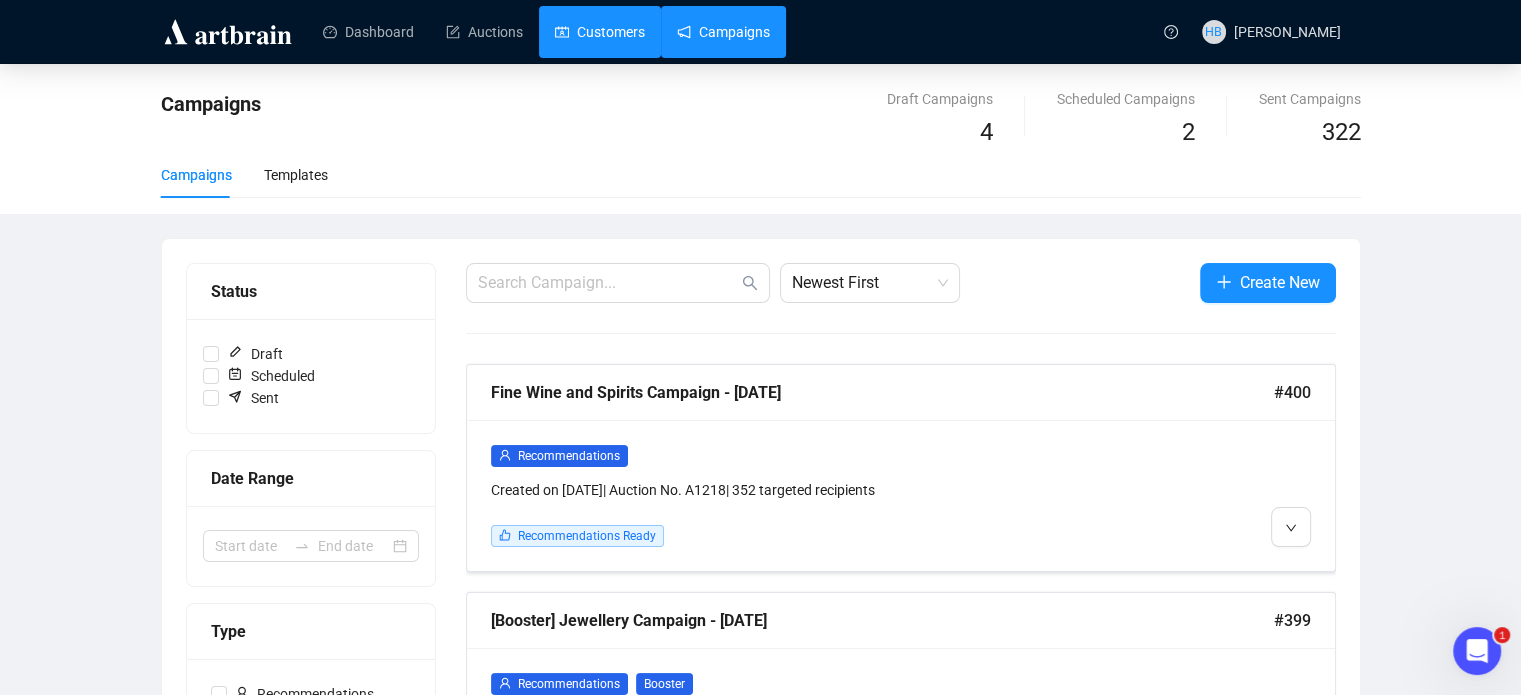 click on "Customers" at bounding box center (600, 32) 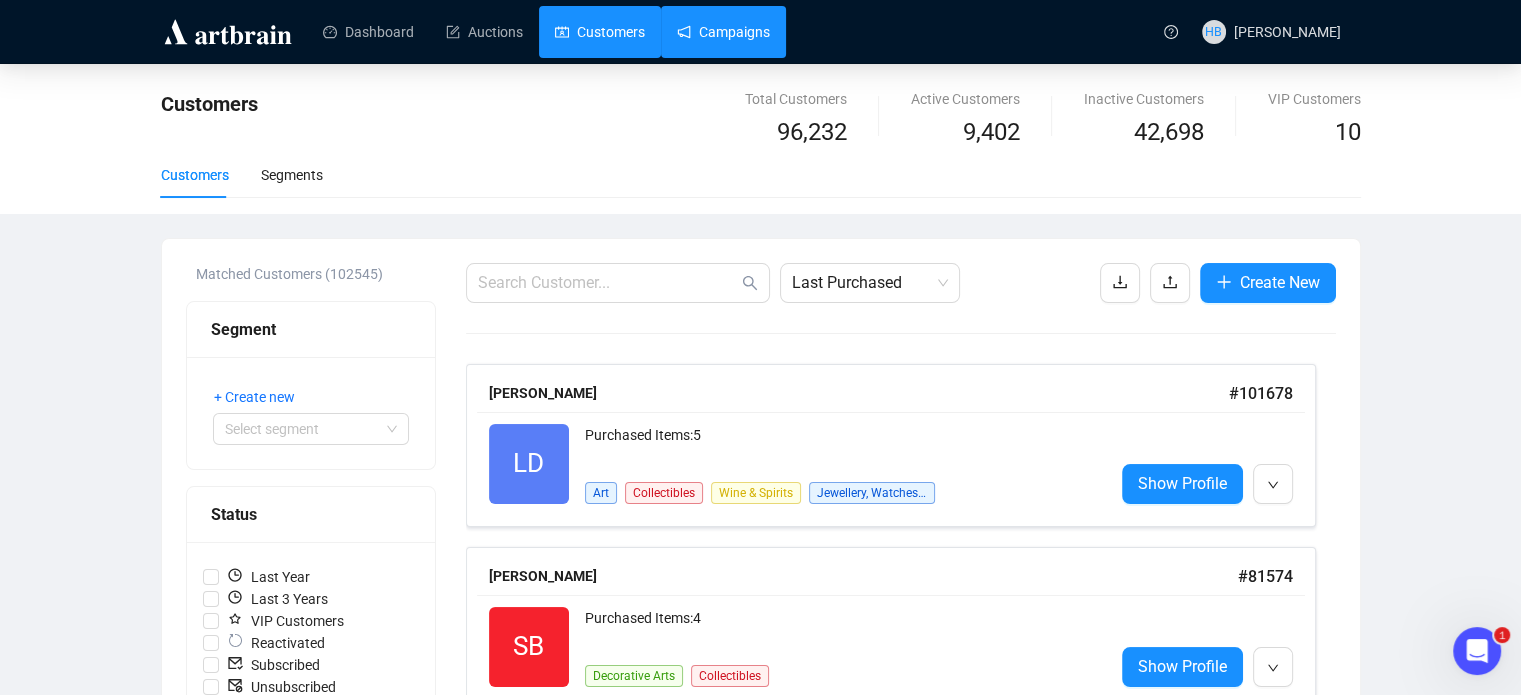 click on "Campaigns" at bounding box center (723, 32) 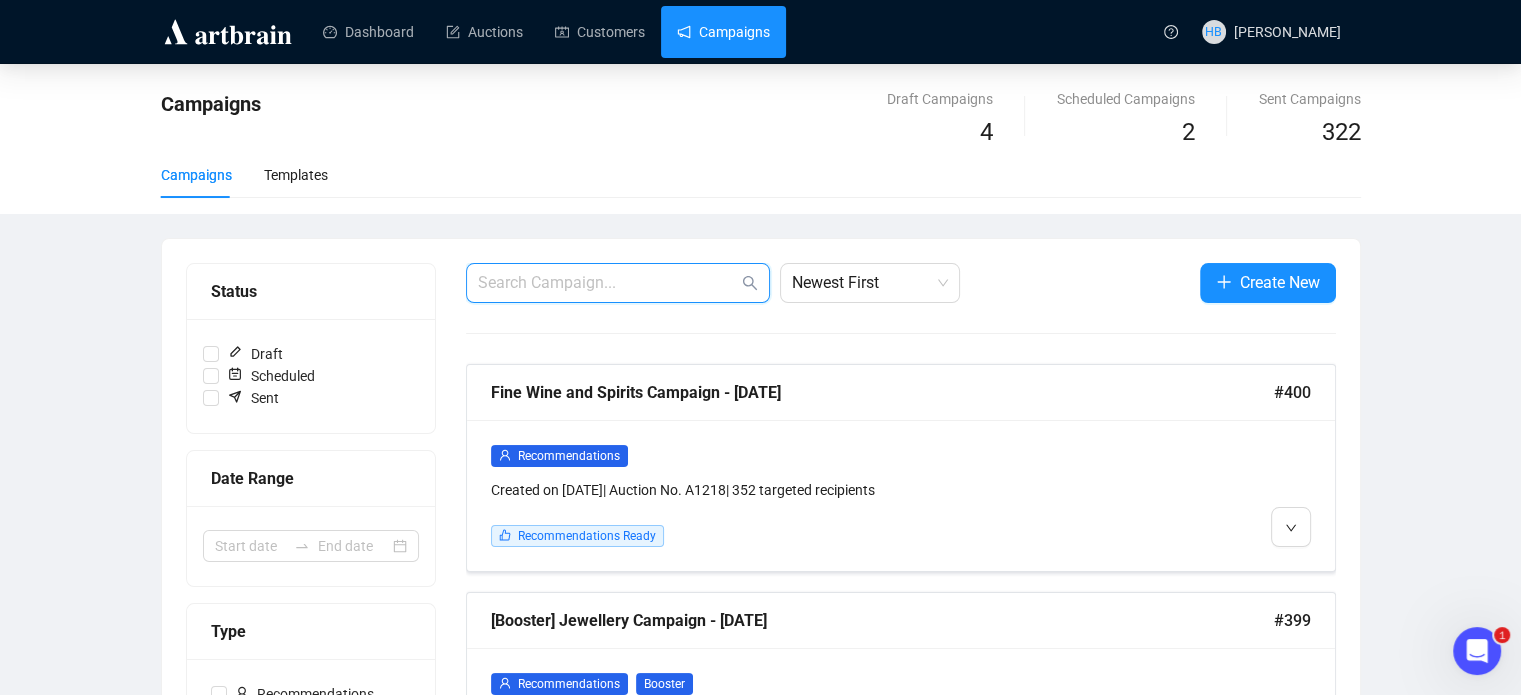 click at bounding box center [608, 283] 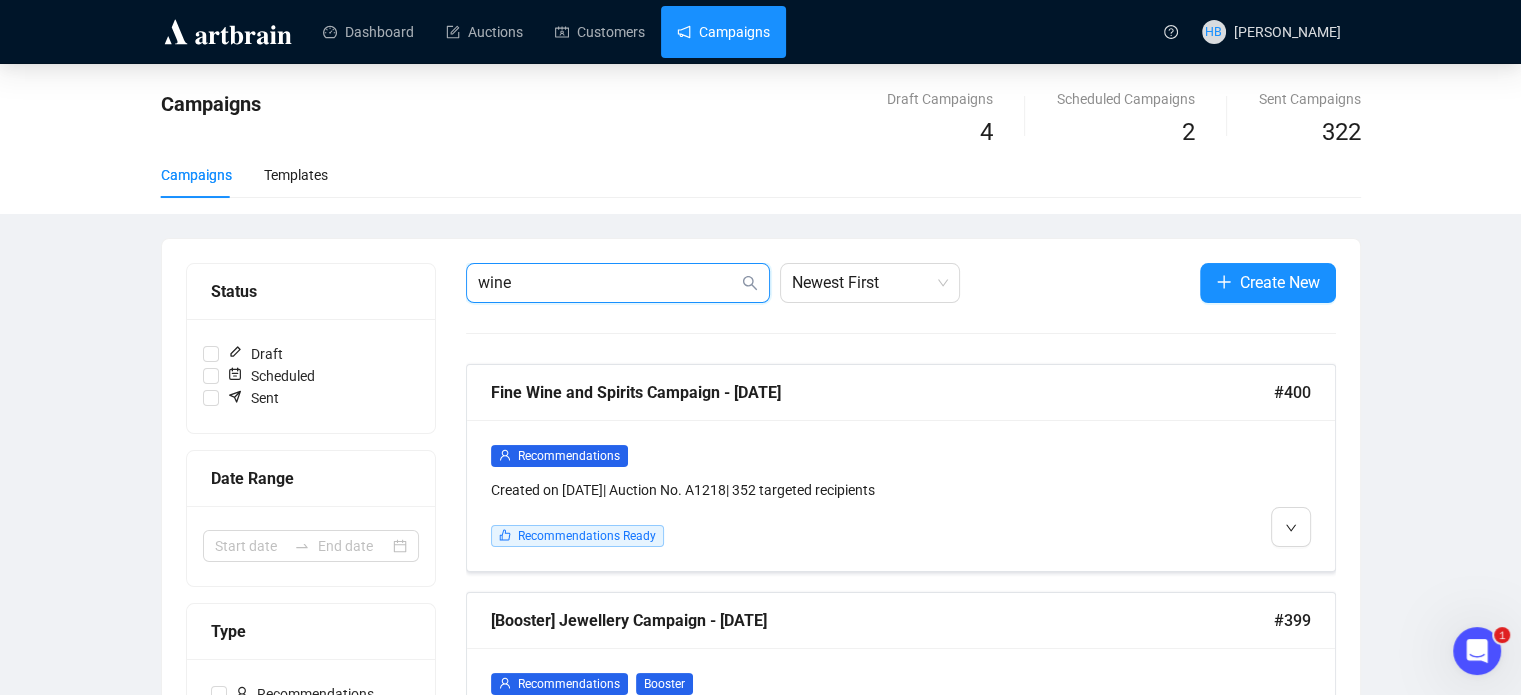 type on "wine" 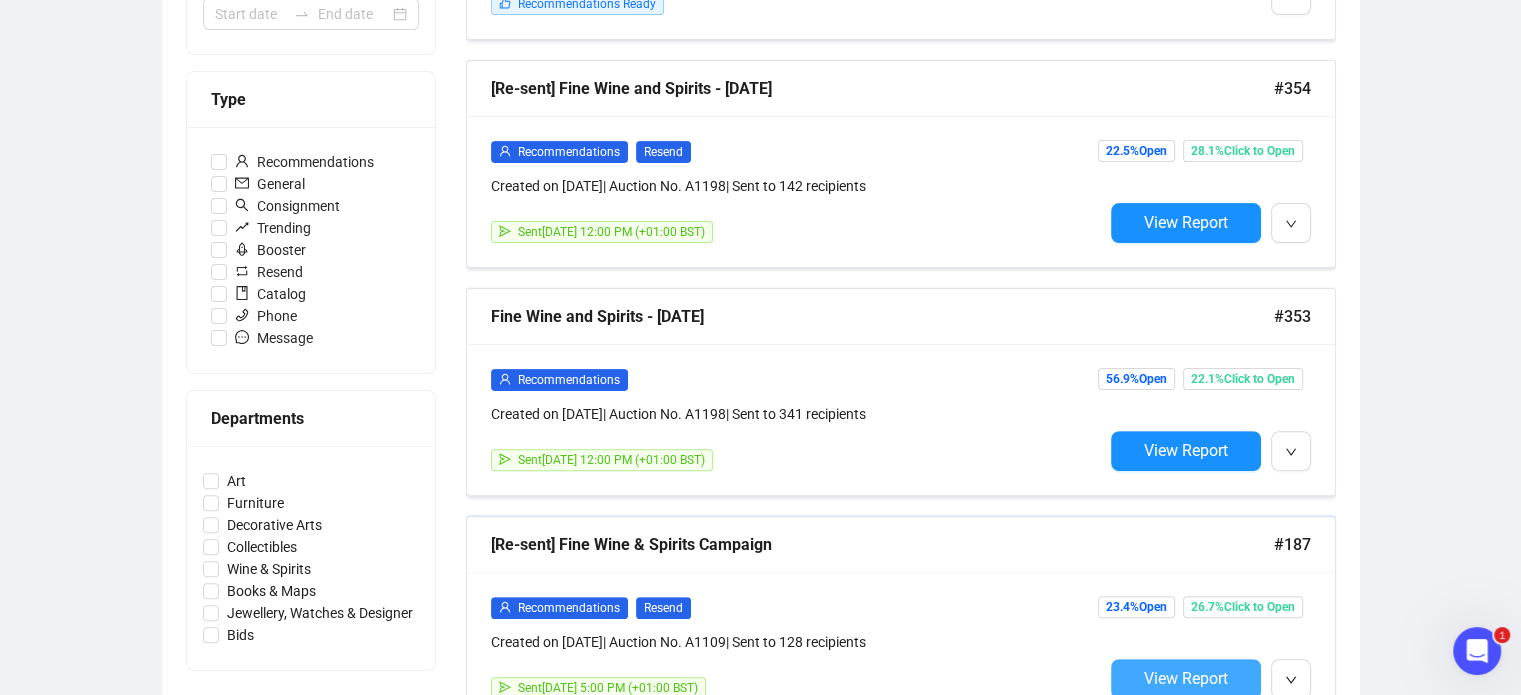 scroll, scrollTop: 531, scrollLeft: 0, axis: vertical 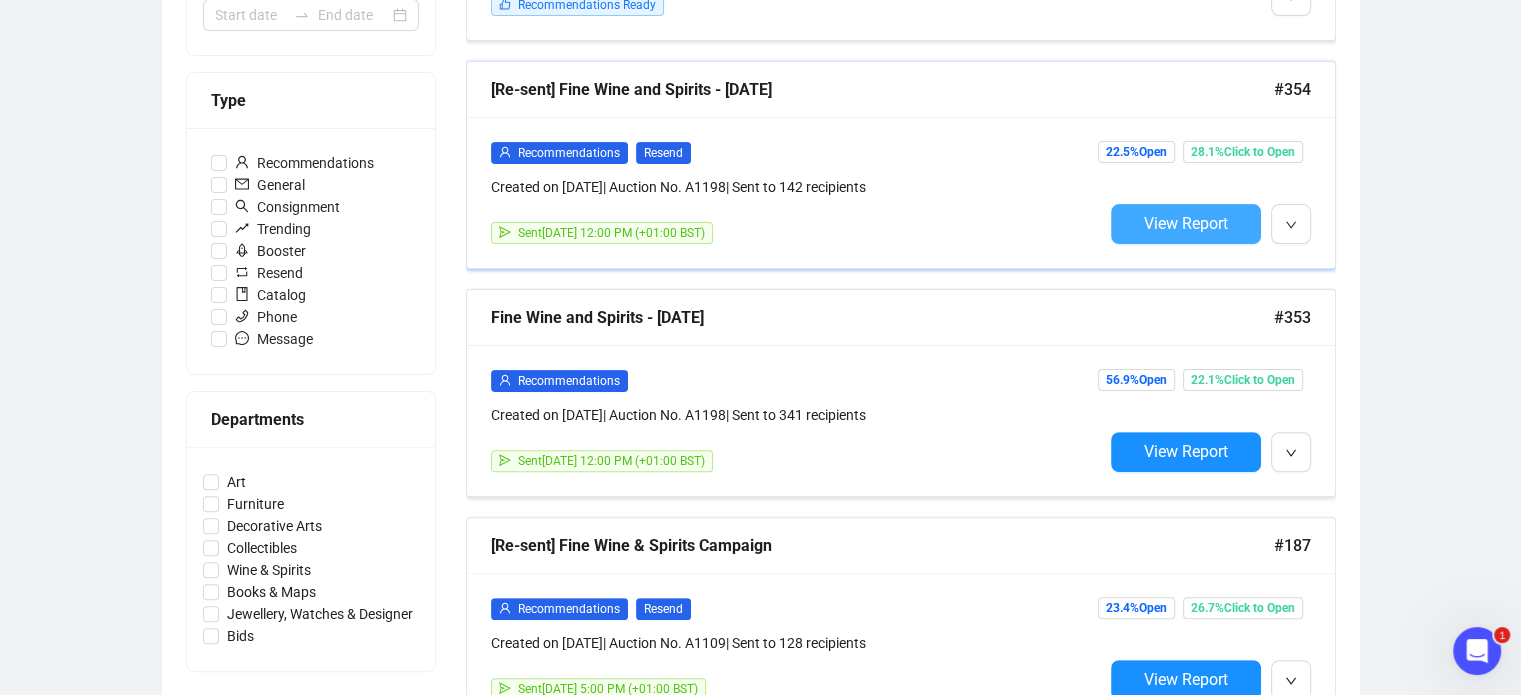 click on "View Report" at bounding box center (1186, 223) 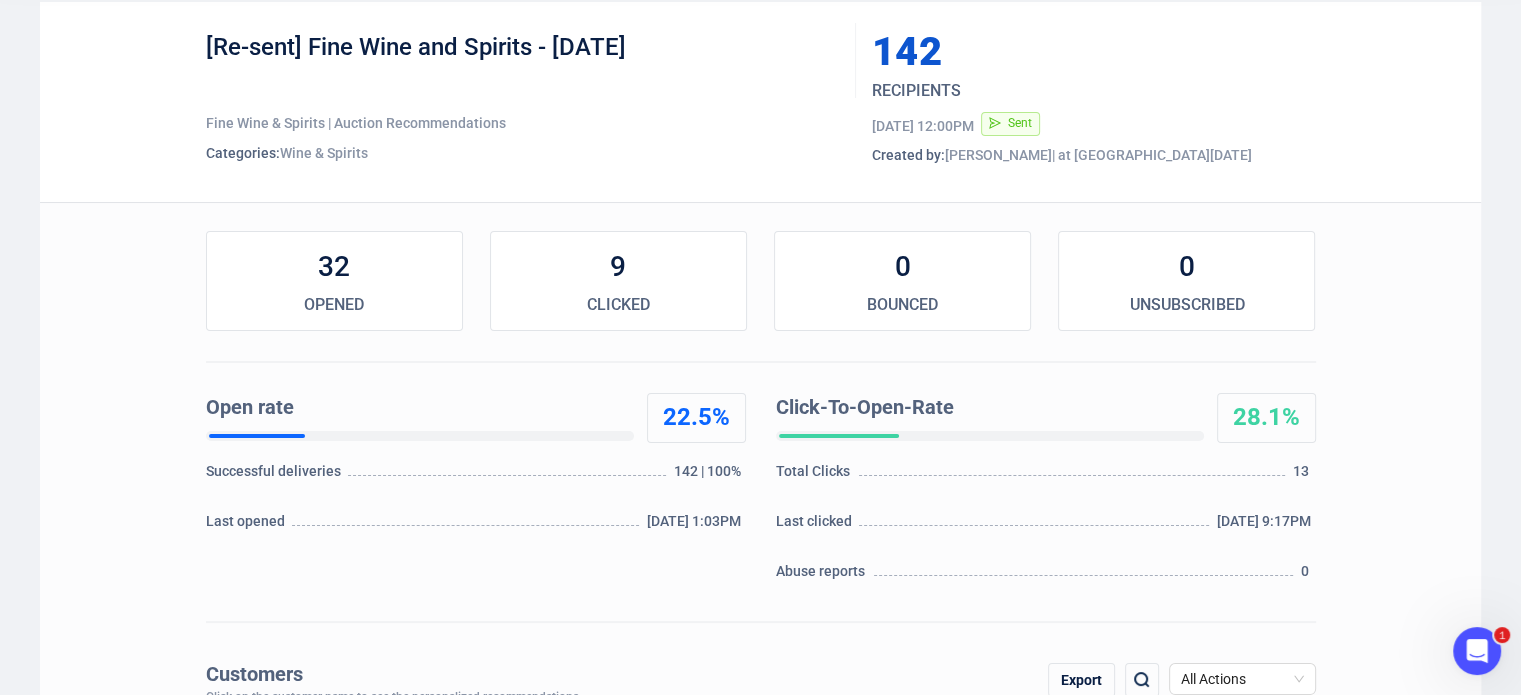 scroll, scrollTop: 104, scrollLeft: 0, axis: vertical 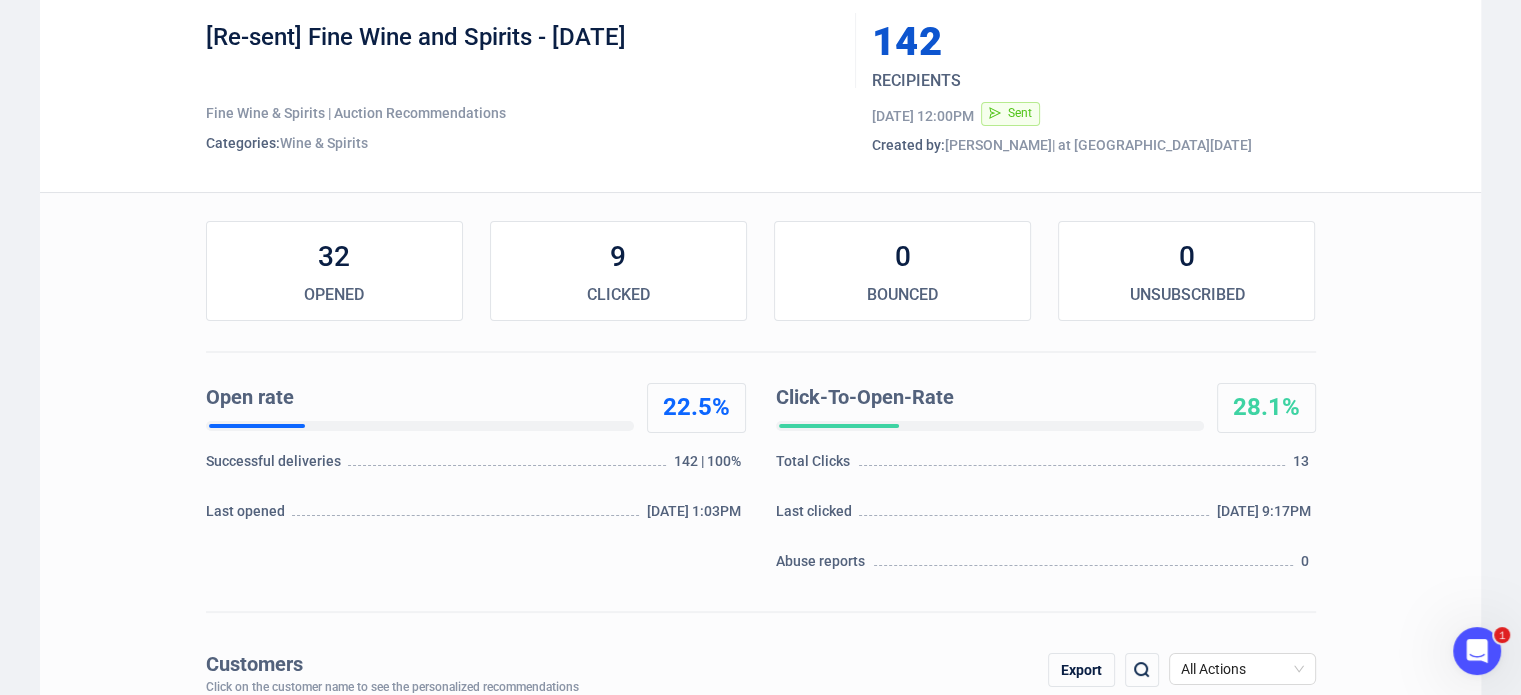 click on "[Re-sent] Fine Wine and Spirits - 13th April 2025 Fine Wine & Spirits | Auction Recommendations Categories:  Wine & Spirits 142 RECIPIENTS Thu, Apr 10, 2025 12:00PM Sent Created by:  Hannah Berman  | at Tue, Apr 8, 2025 32 OPENED 9 CLICKED 0 BOUNCED 0 UNSUBSCRIBED Open rate 22.5% Successful deliveries 142 | 100% Last opened 5/3/25 1:03PM Click-To-Open-Rate 28.1% Total Clicks 13 Last clicked 4/12/25 9:17PM Abuse reports 0 Customers Click on the customer name to see the personalized recommendations Export All Actions
Delivered quoracode@gmail.com 228 232 231 216 235 234 237 +1 items
Delivered buying@hedonism.co.uk 10 78 60 107 13 32 56 +1 items
Delivered martin@marman.uk 209 211 215 200 198 197 205 +1 items
Delivered danmuaythai@hotmail.com 232 235 228 234 231 237 240 +1 items
Delivered robertness369@gmail.com 172 216 85 123 194 78 60 +1 items
Delivered the_frenchie@hotmail.com 222 21 23 19 221 22 18 +1 items
Delivered bill@paper-round.co.uk 10 13 228 204" at bounding box center [760, 996] 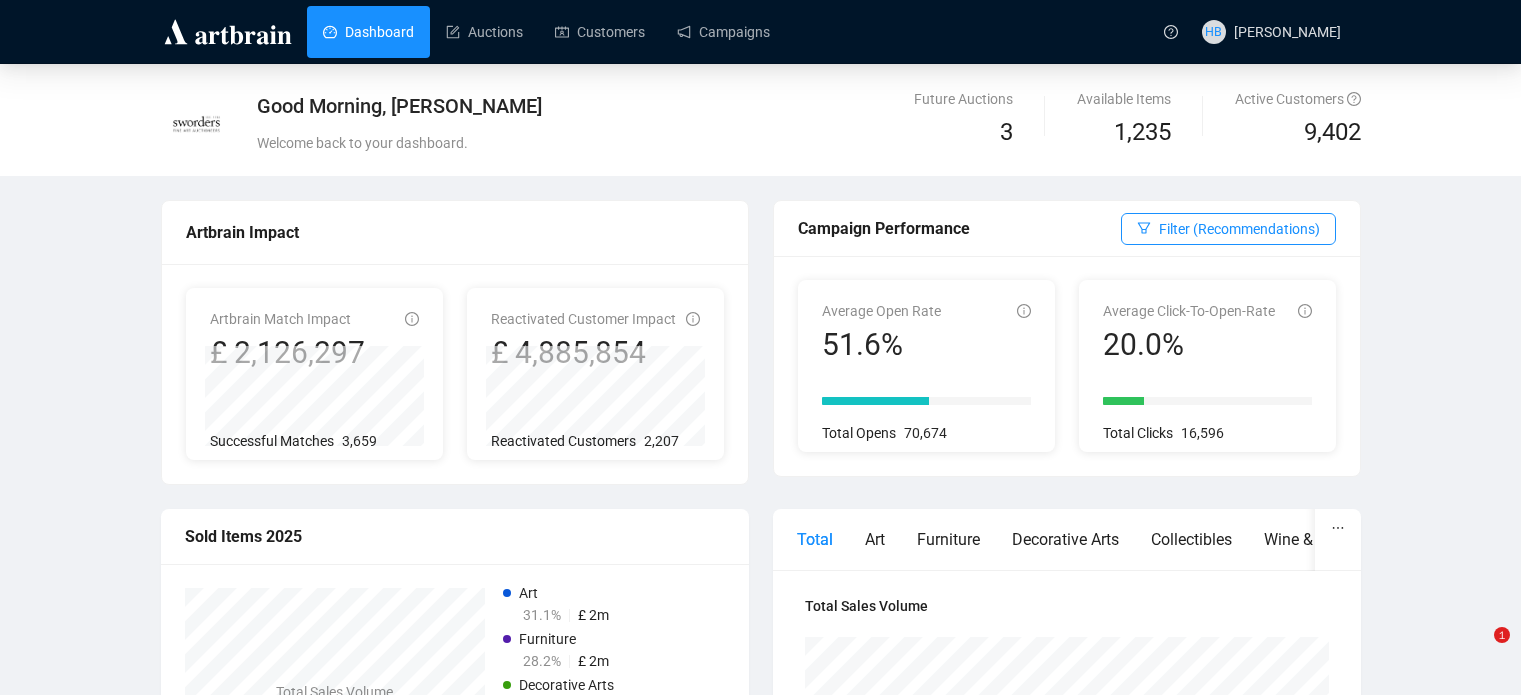 scroll, scrollTop: 0, scrollLeft: 0, axis: both 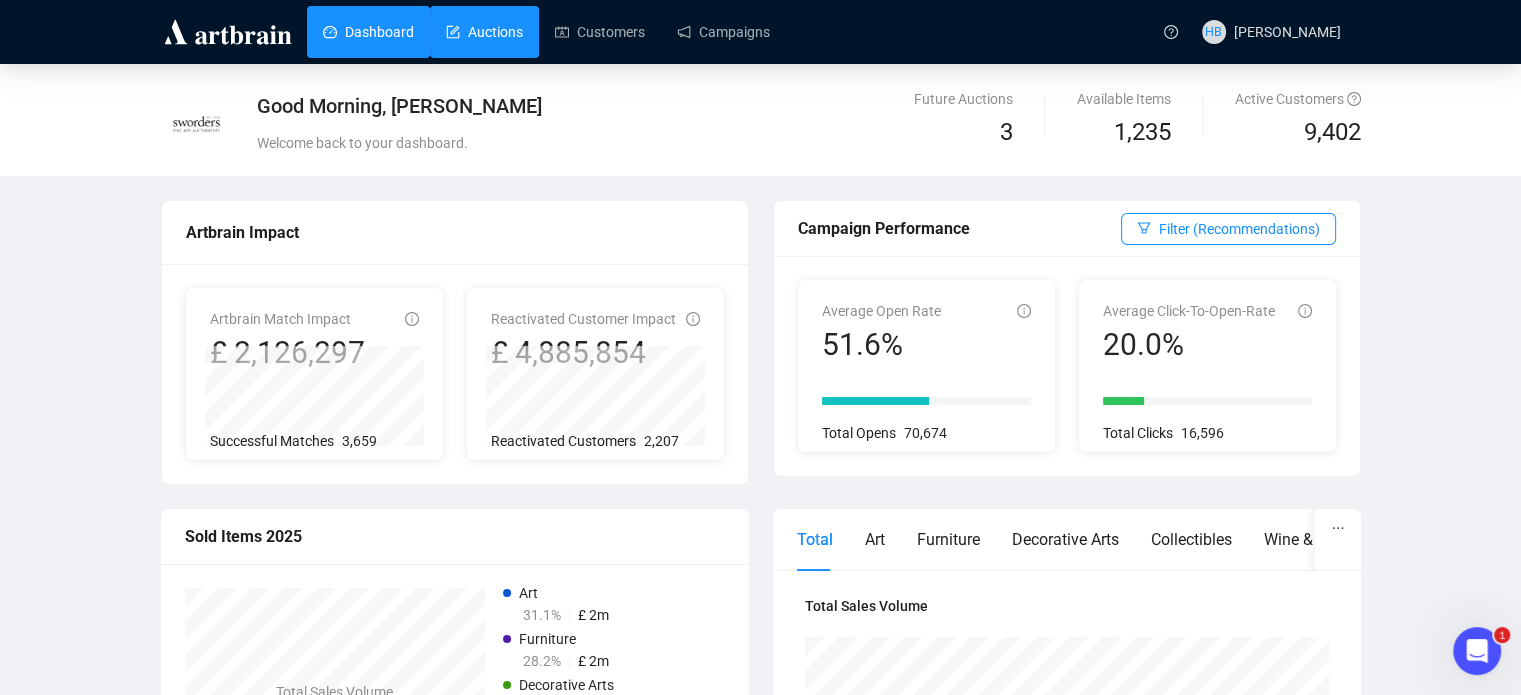 click on "Auctions" at bounding box center [484, 32] 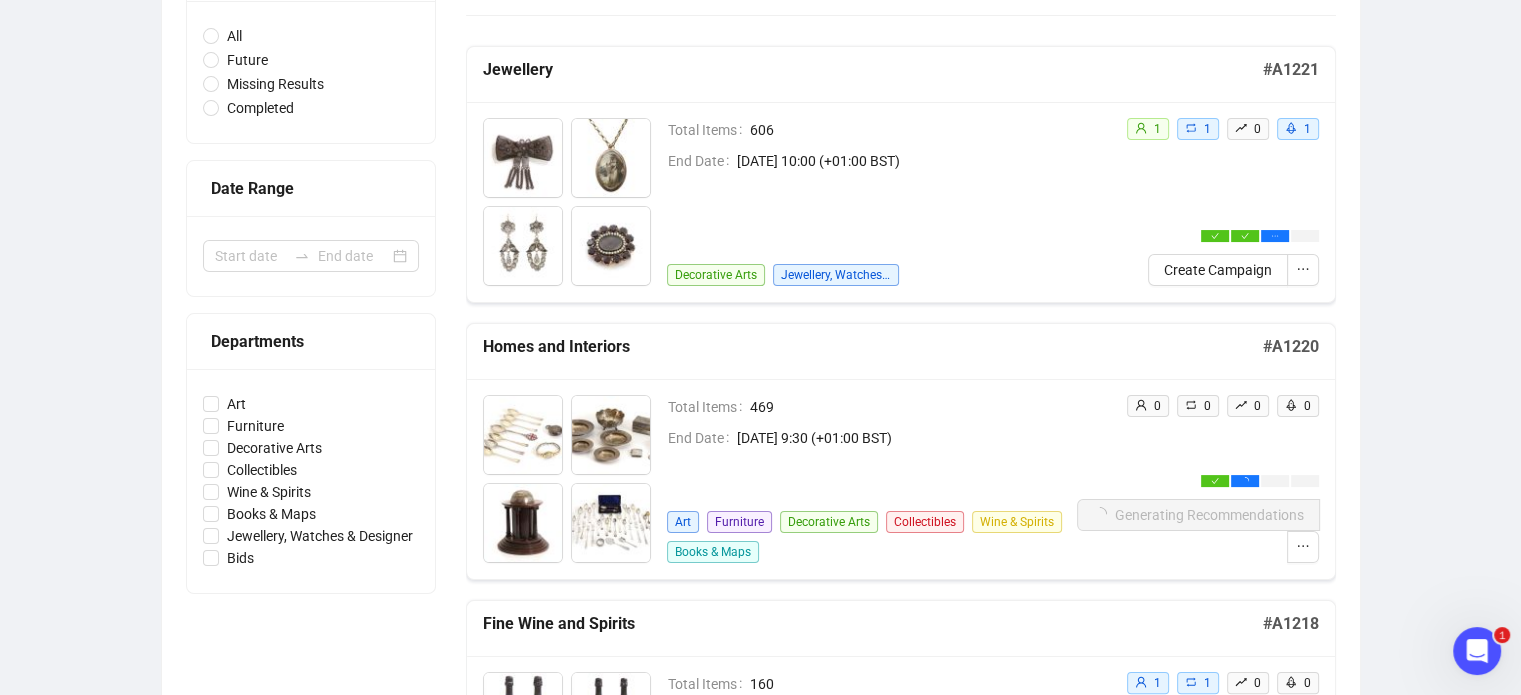 scroll, scrollTop: 360, scrollLeft: 0, axis: vertical 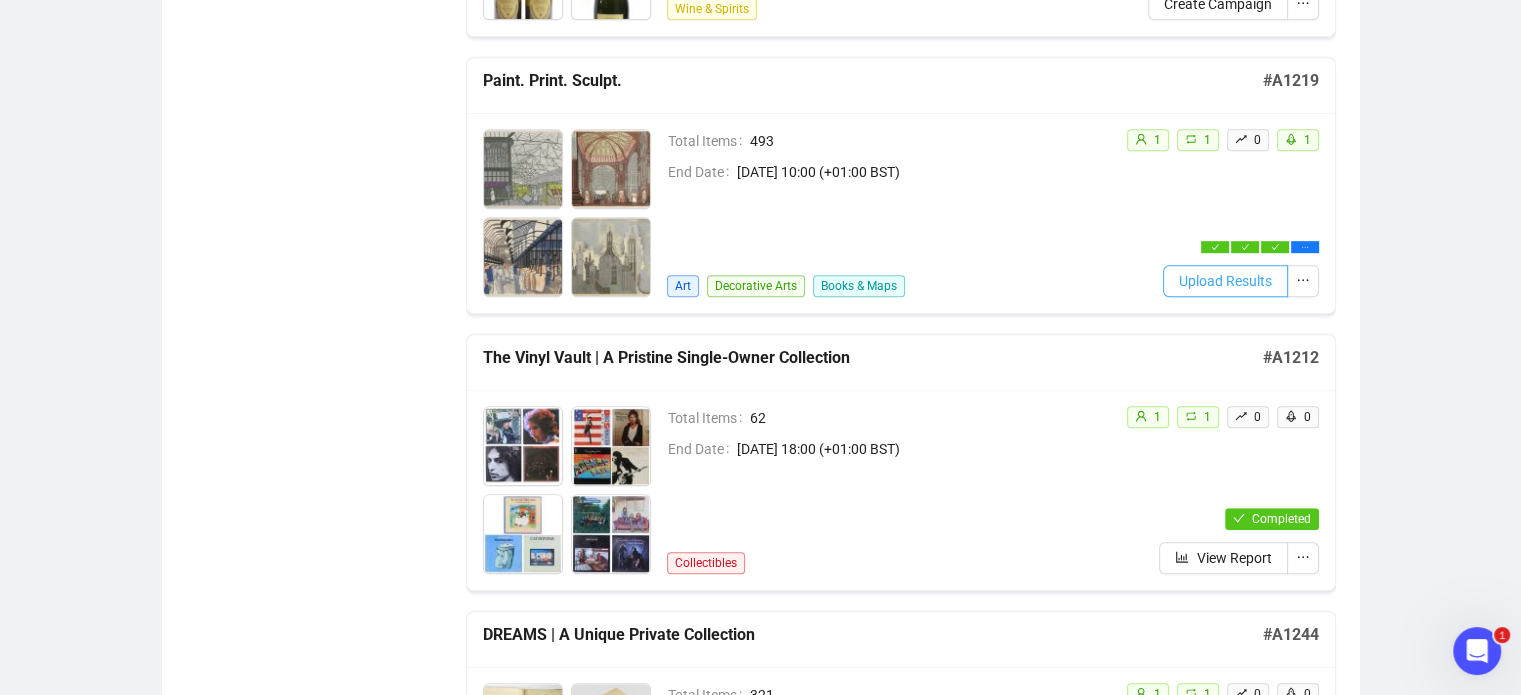 click on "Upload Results" at bounding box center (1225, 281) 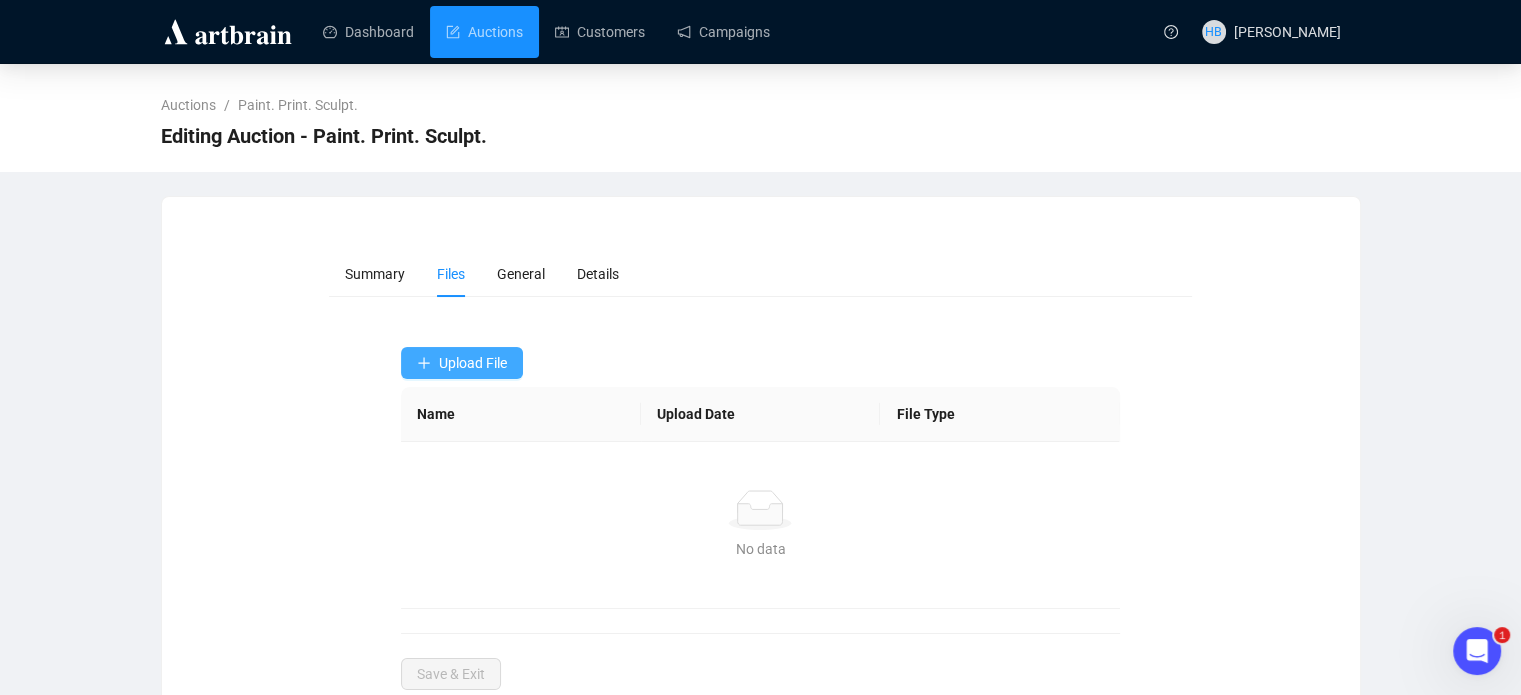 click on "Upload File" at bounding box center (462, 363) 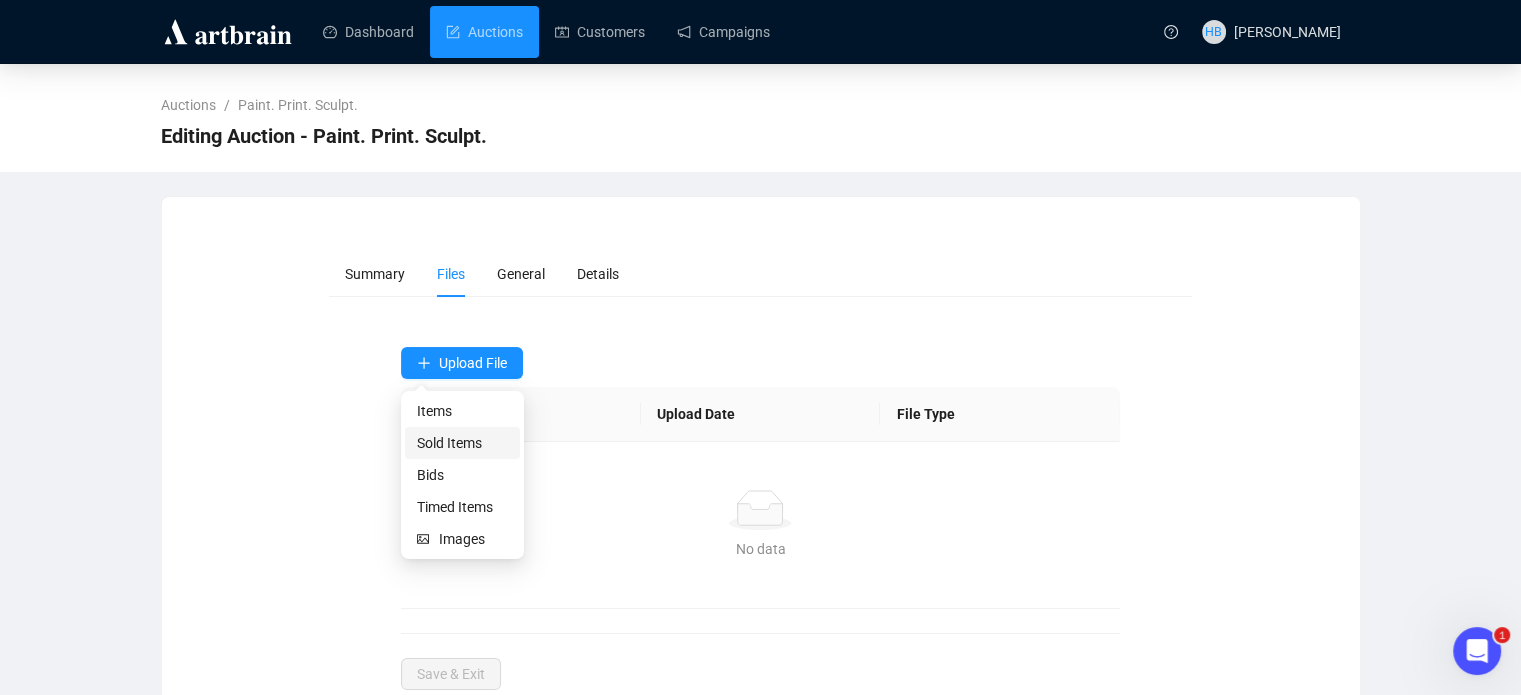 click on "Sold Items" at bounding box center (462, 443) 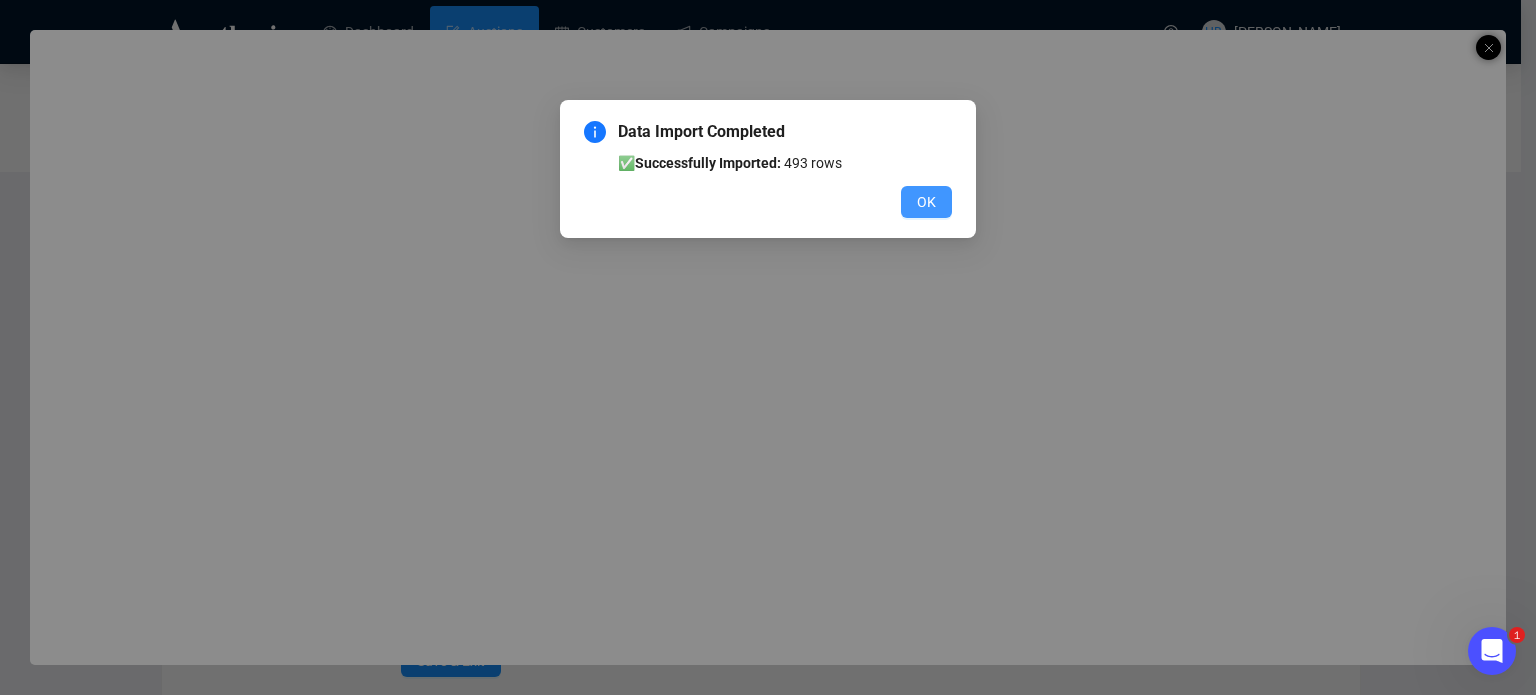 click on "OK" at bounding box center [926, 202] 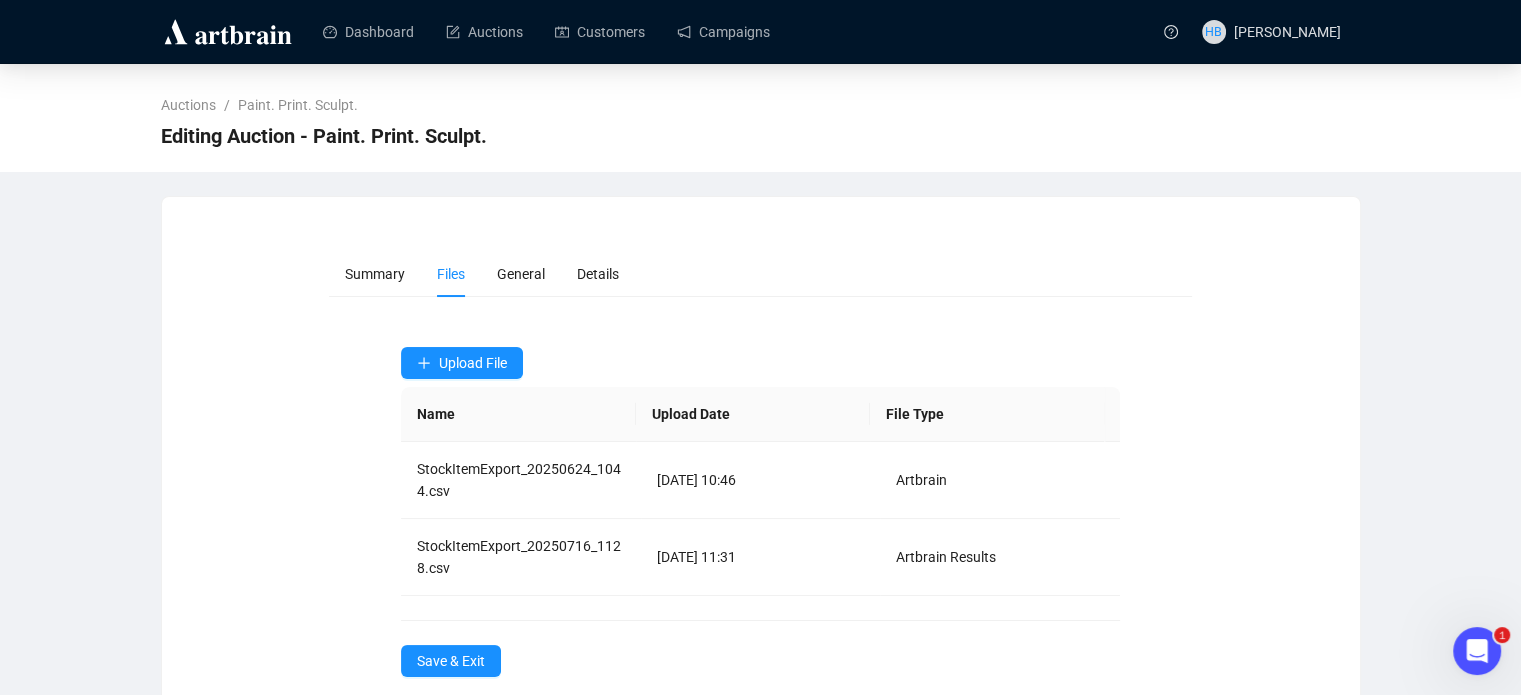 scroll, scrollTop: 35, scrollLeft: 0, axis: vertical 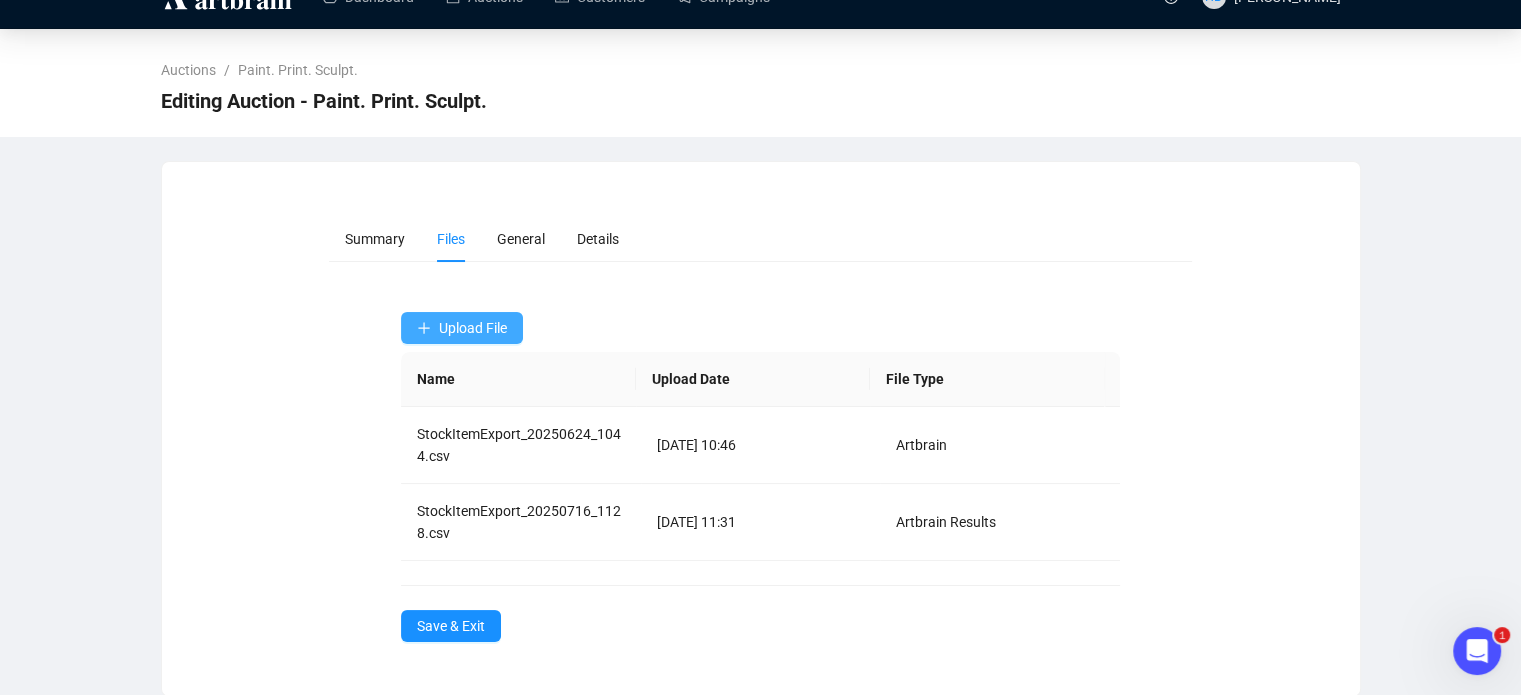 click on "Upload File" at bounding box center (473, 328) 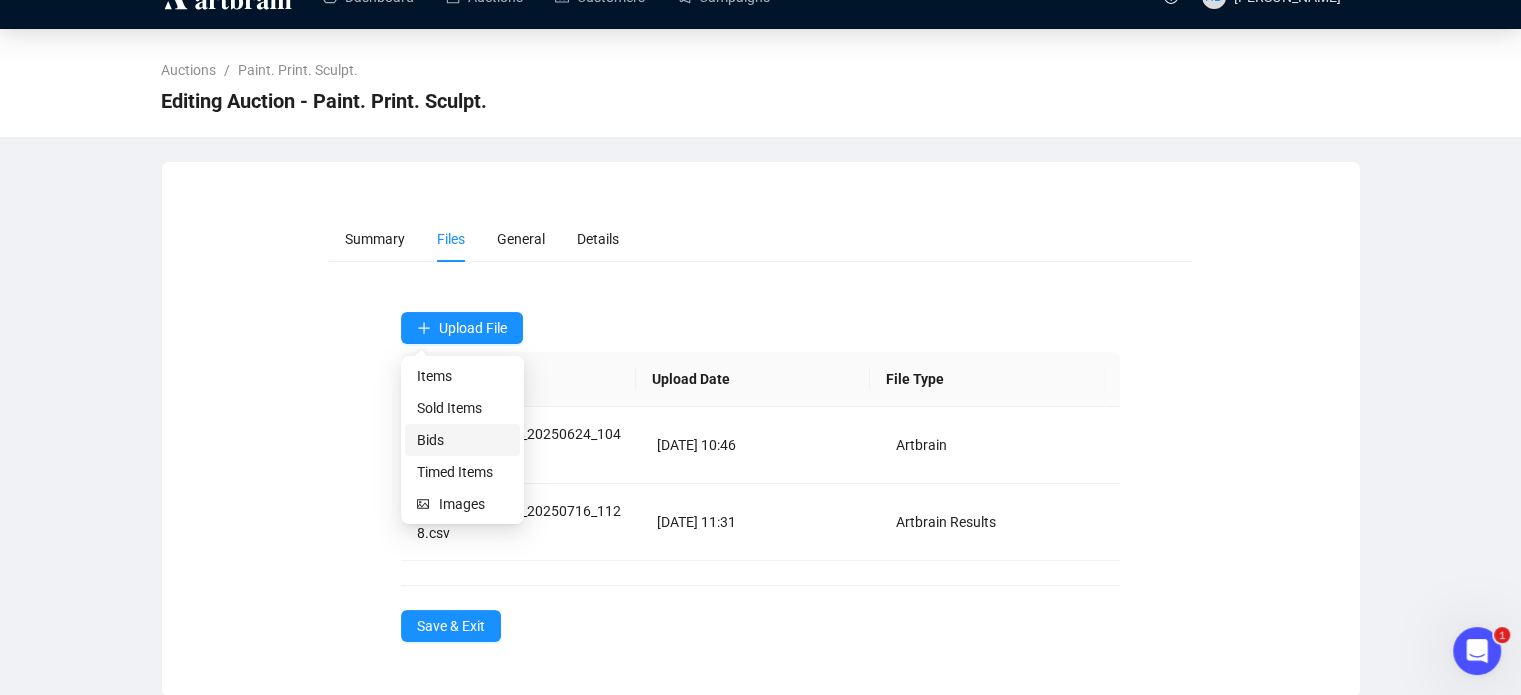 click on "Bids" at bounding box center (462, 440) 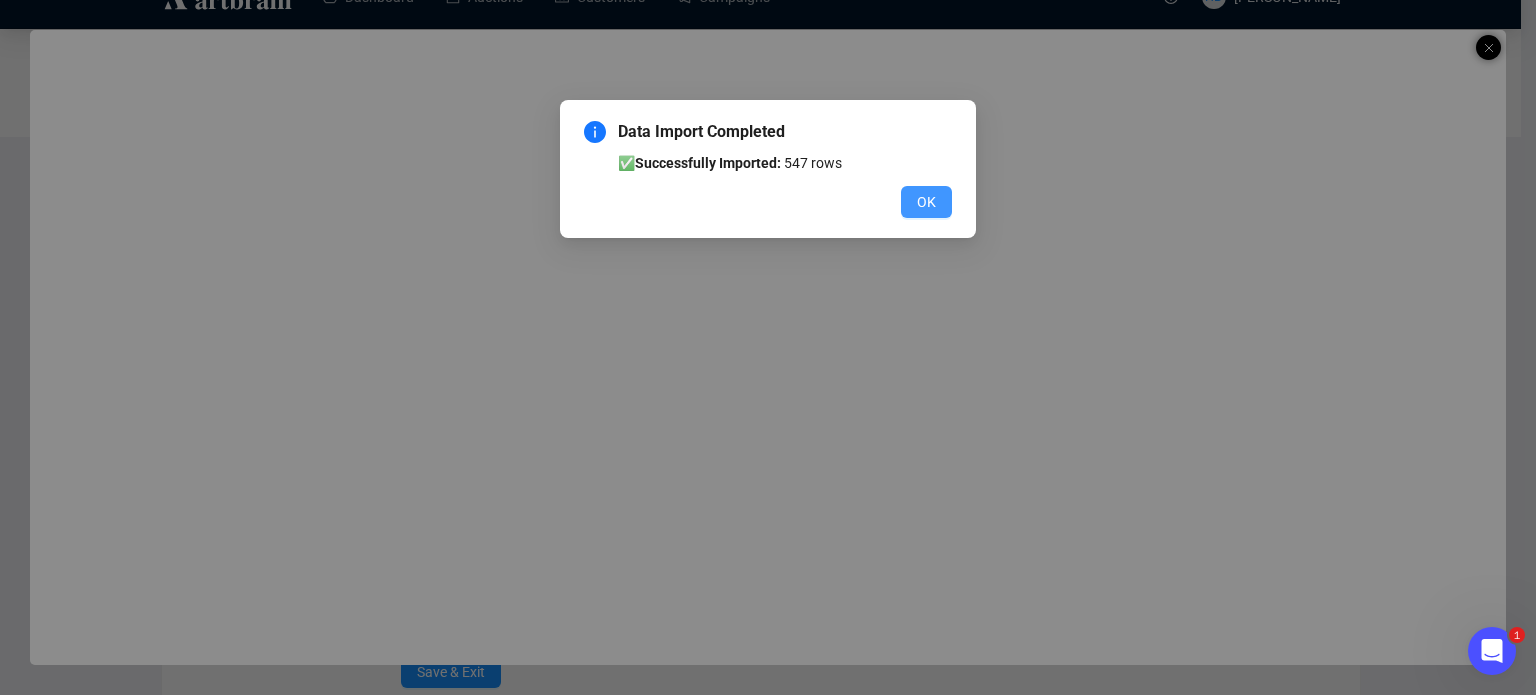 click on "OK" at bounding box center (926, 202) 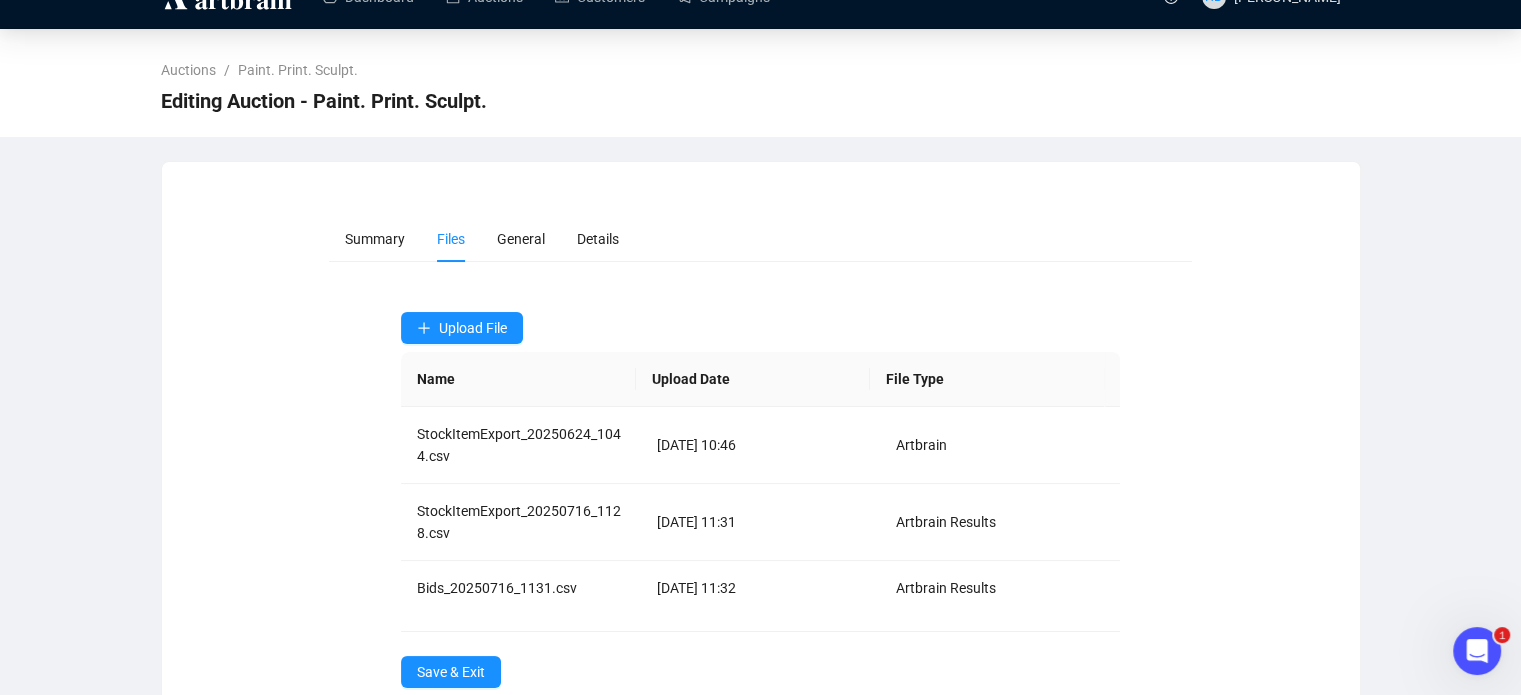 scroll, scrollTop: 81, scrollLeft: 0, axis: vertical 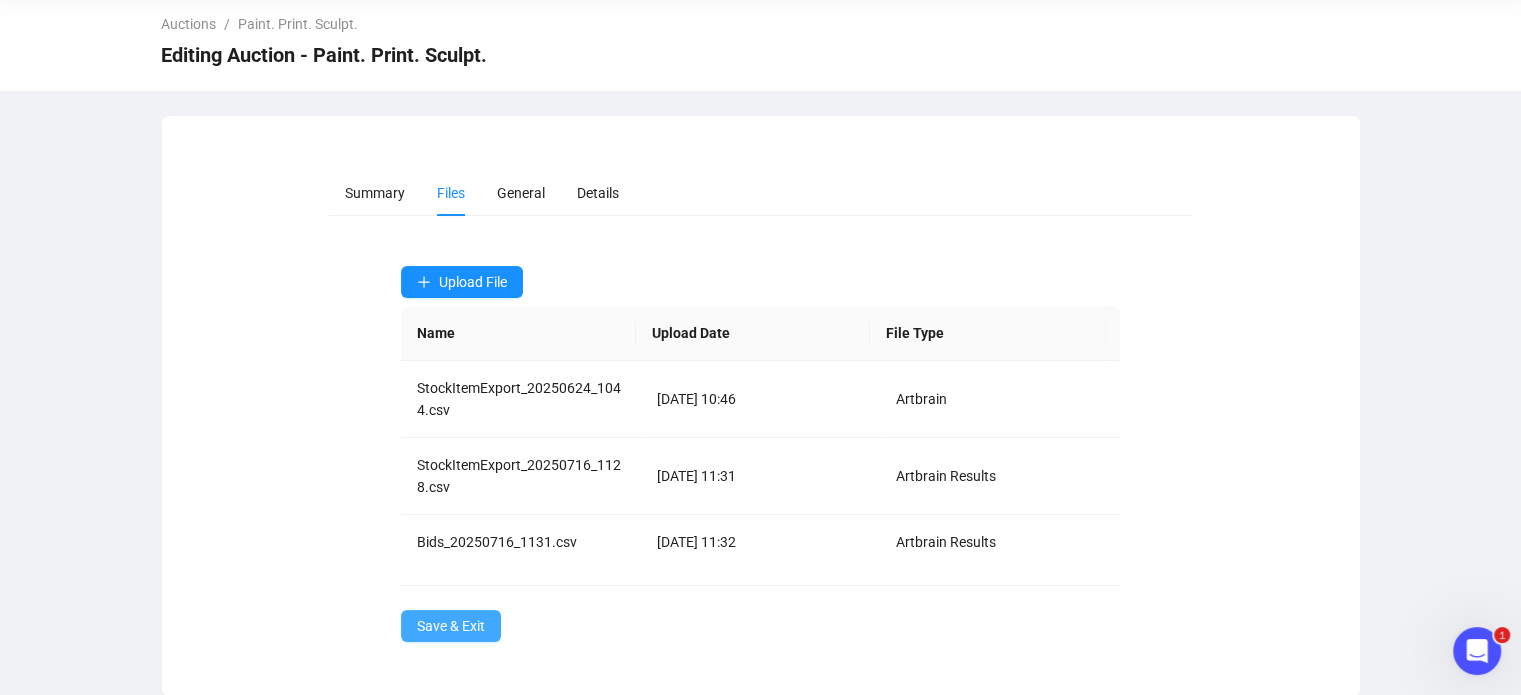 click on "Save & Exit" at bounding box center (451, 626) 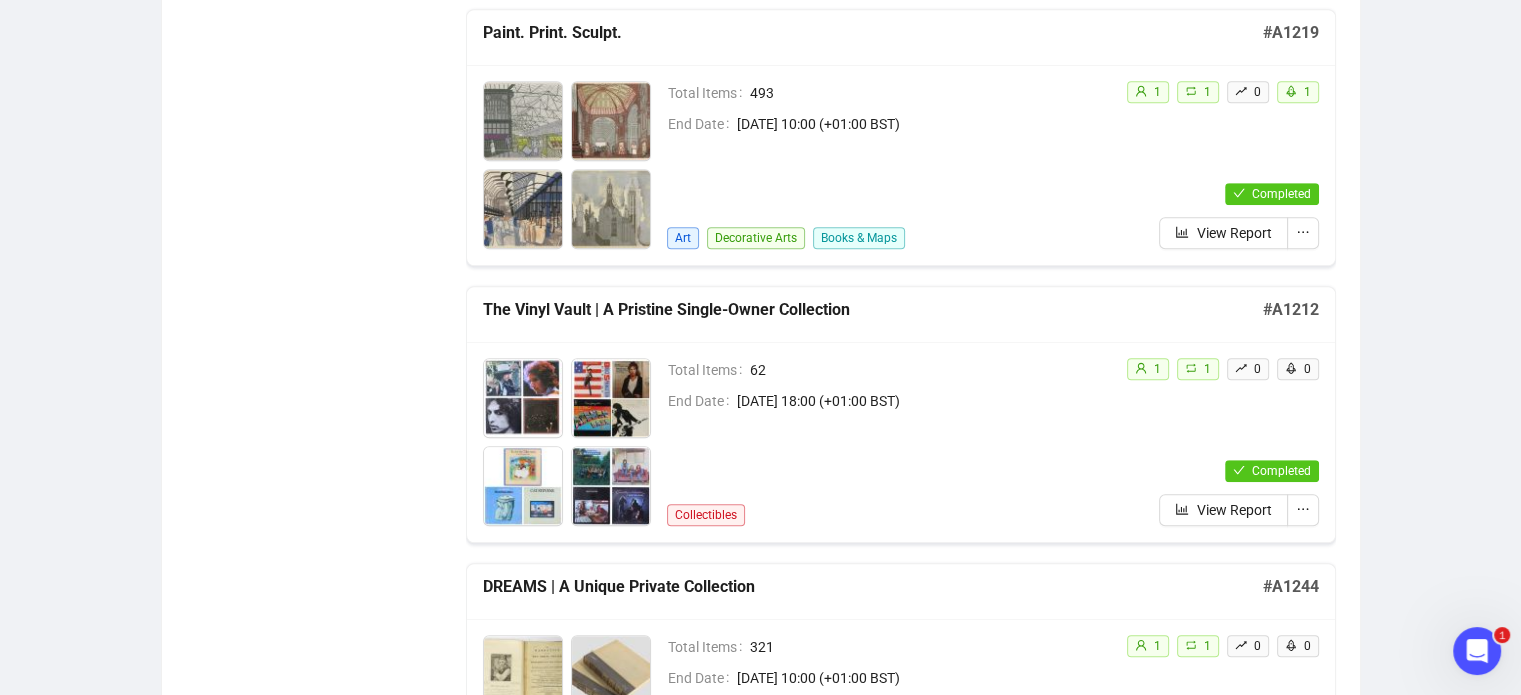 scroll, scrollTop: 1140, scrollLeft: 0, axis: vertical 